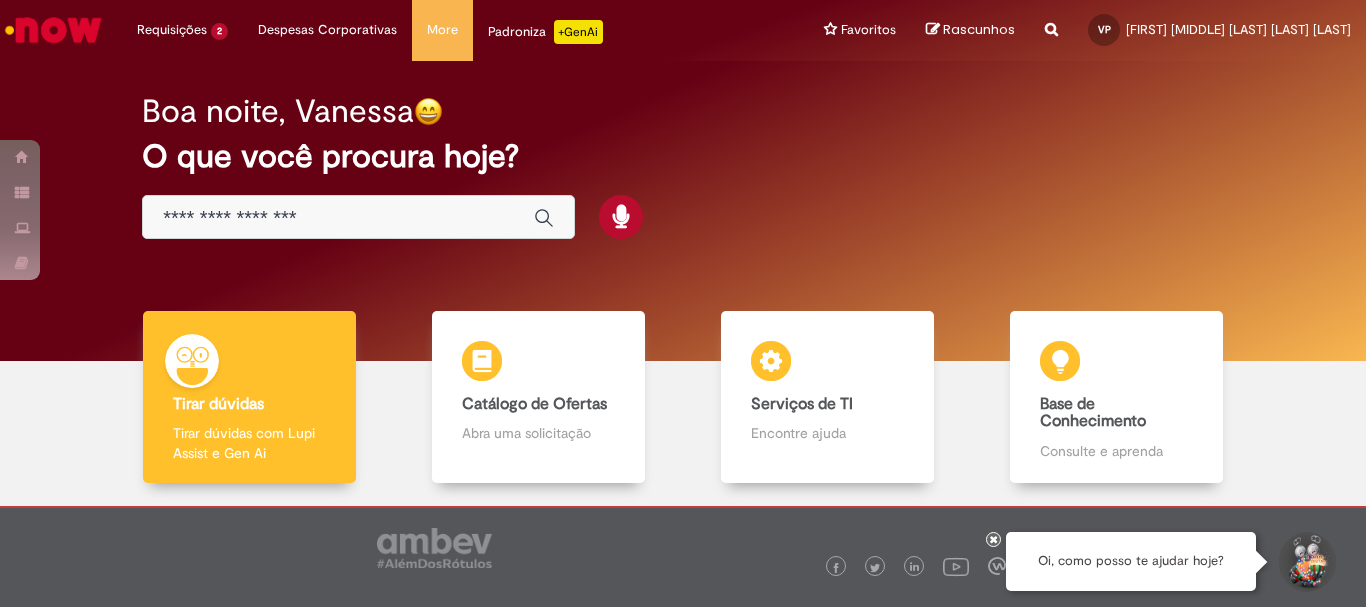 scroll, scrollTop: 0, scrollLeft: 0, axis: both 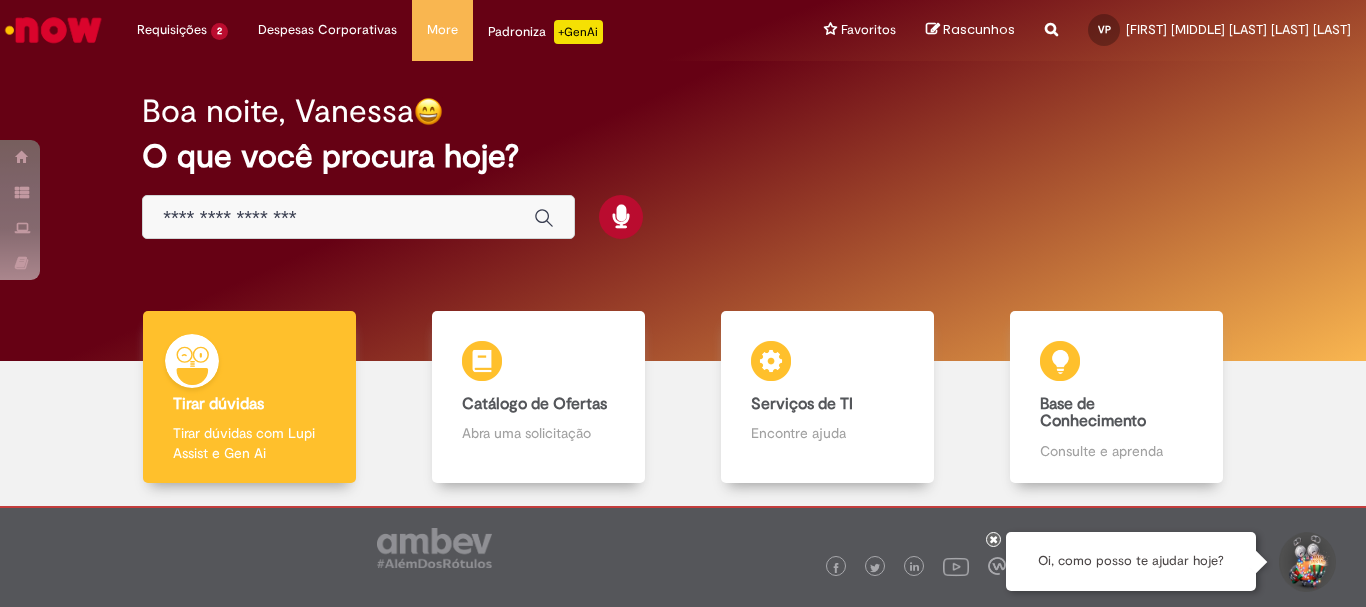 click at bounding box center (338, 218) 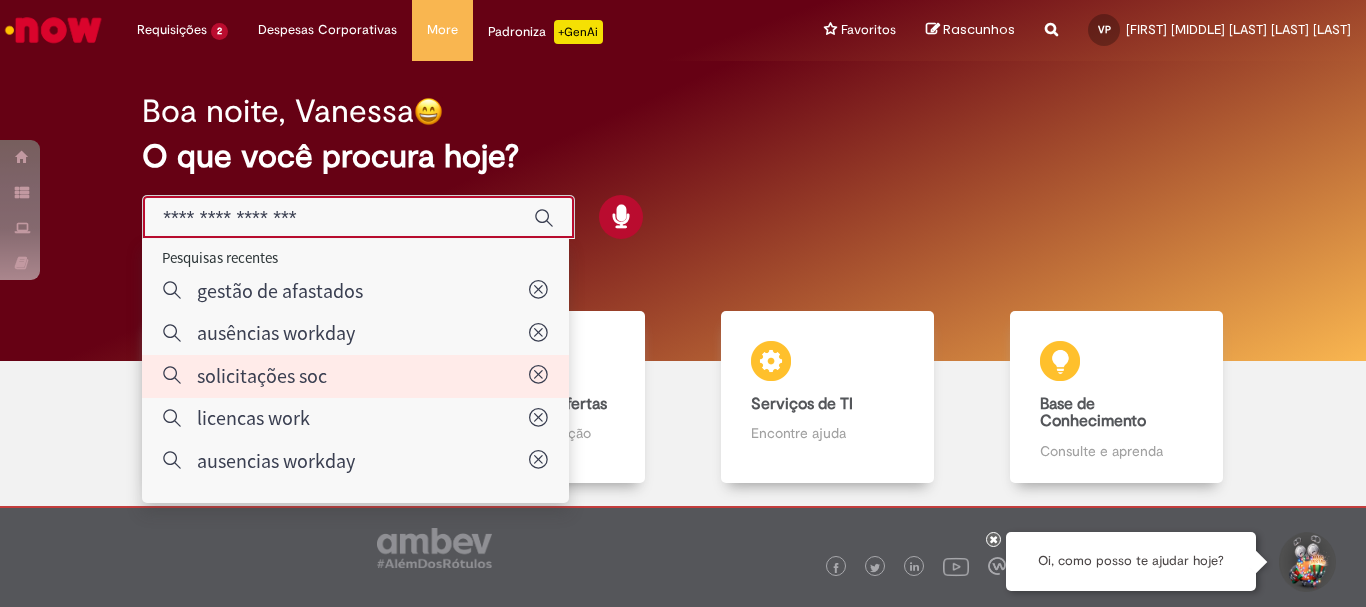 type on "**********" 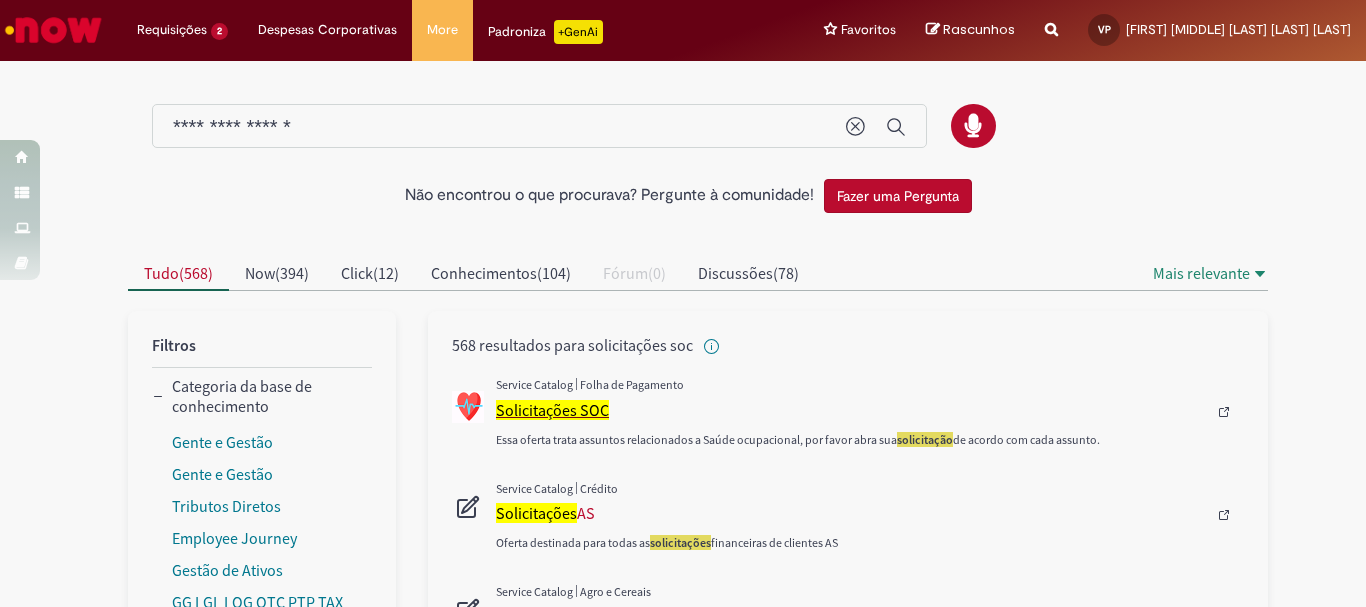 click on "Solicitações SOC" at bounding box center (552, 410) 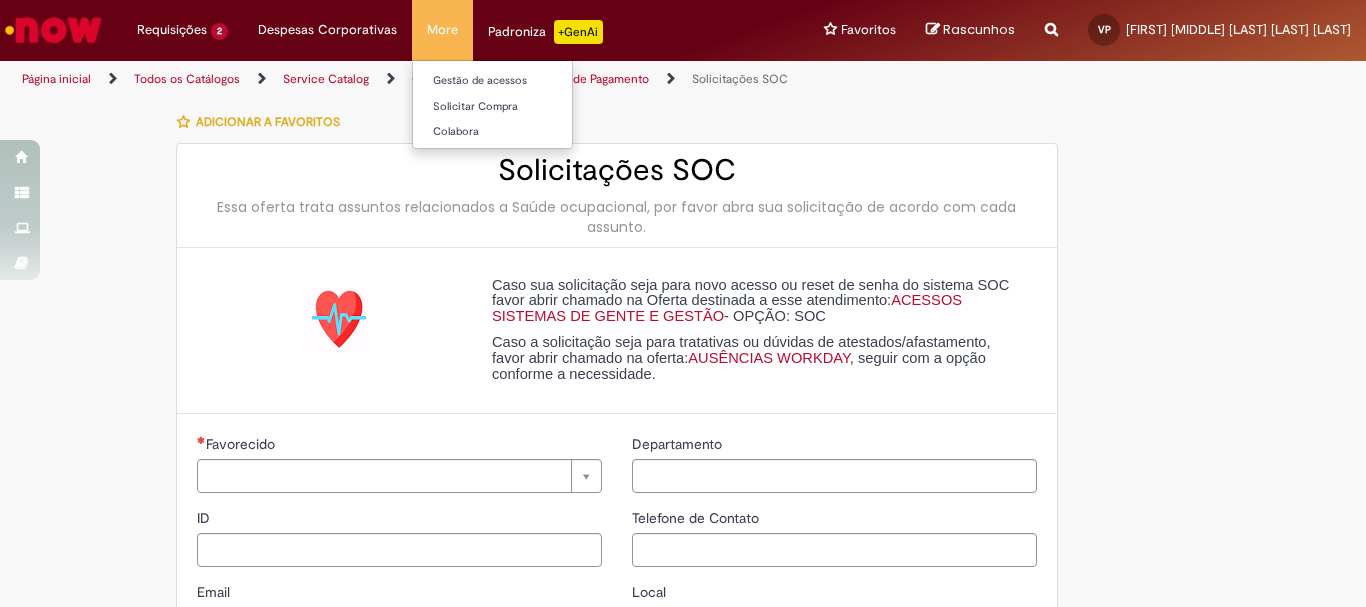 type on "*********" 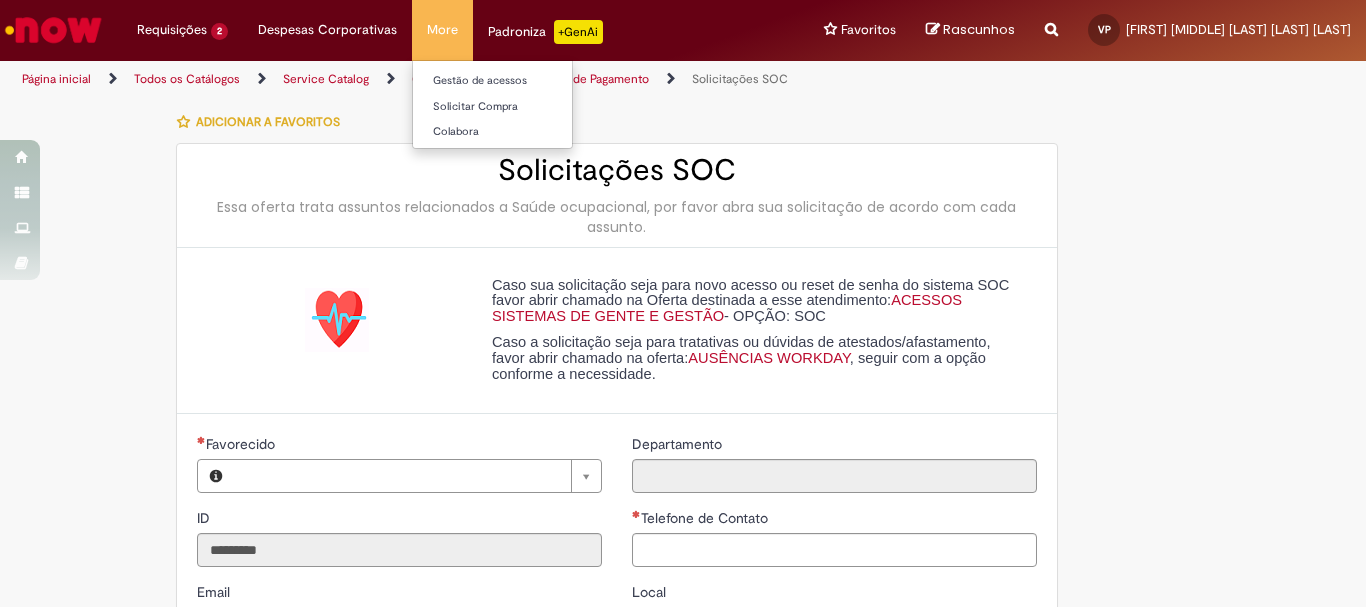type on "**********" 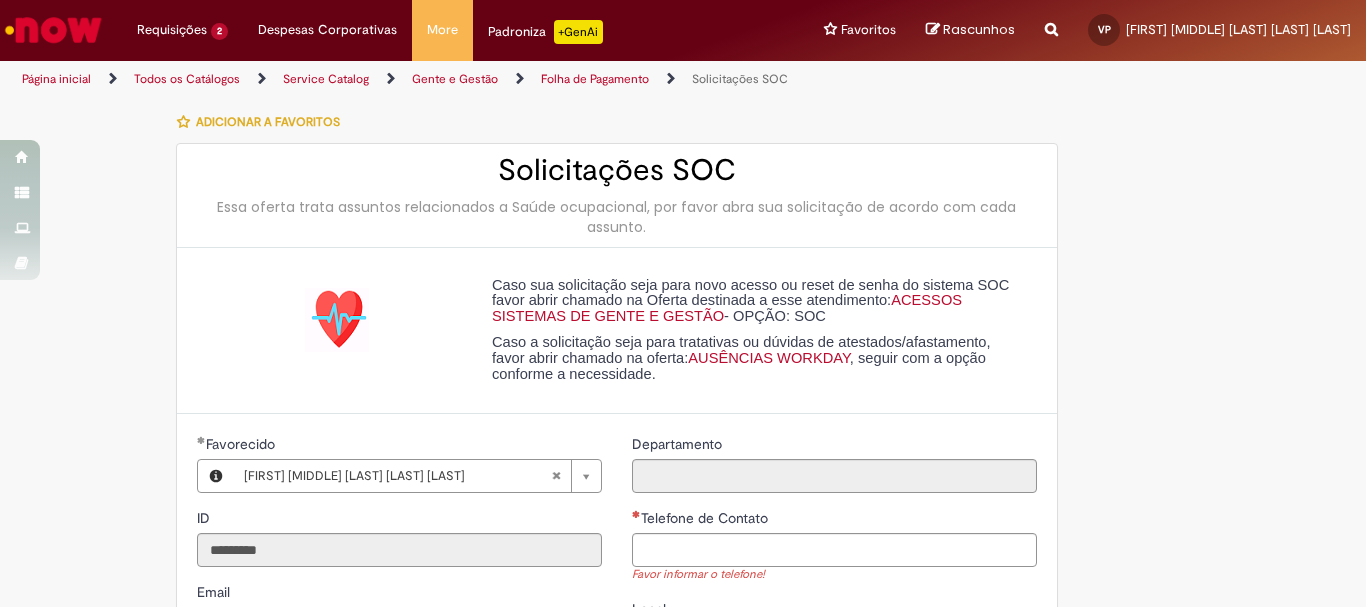 scroll, scrollTop: 400, scrollLeft: 0, axis: vertical 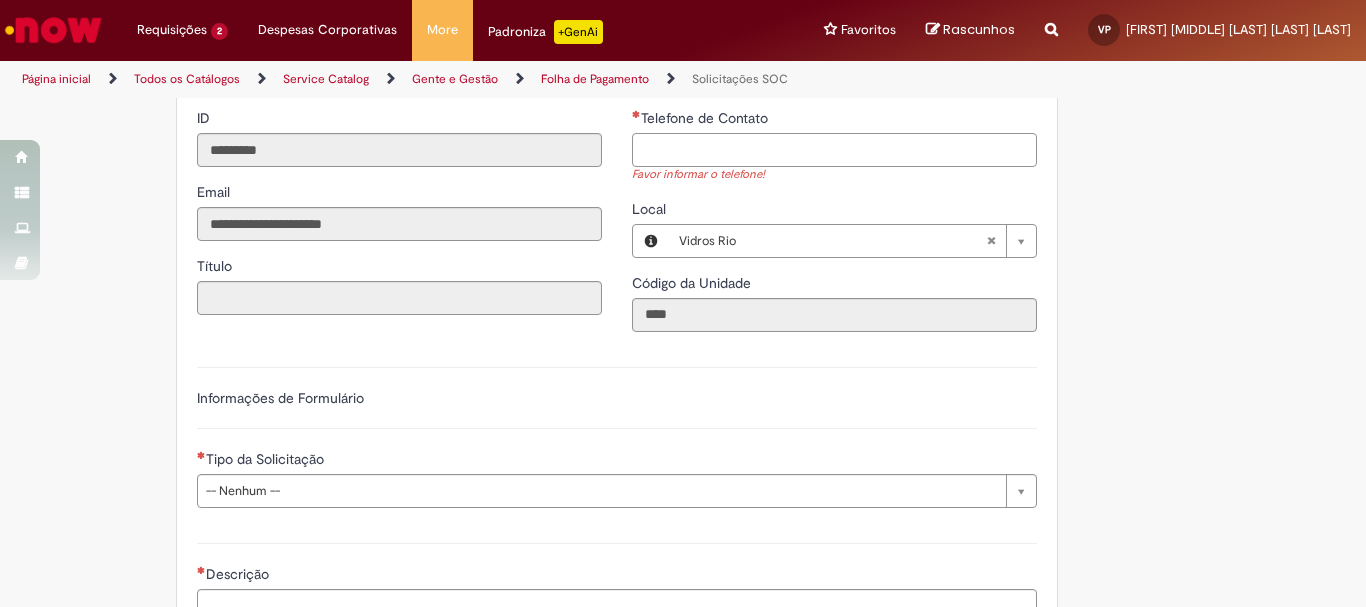 click on "Telefone de Contato" at bounding box center (834, 150) 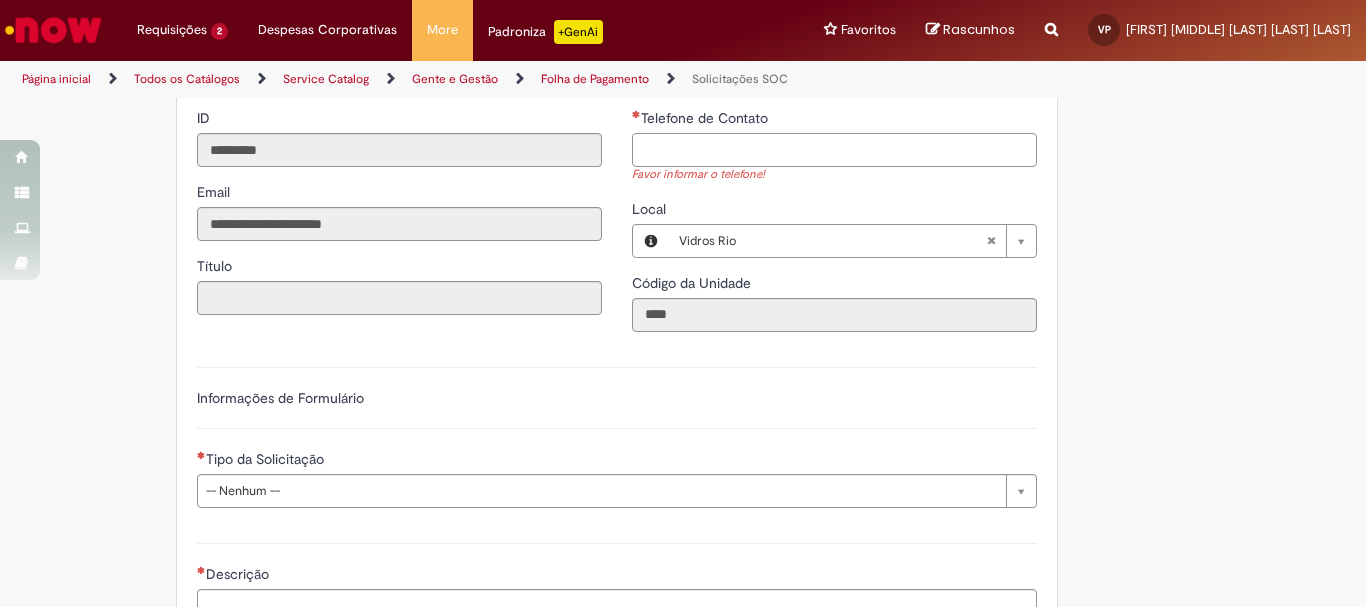 type on "*" 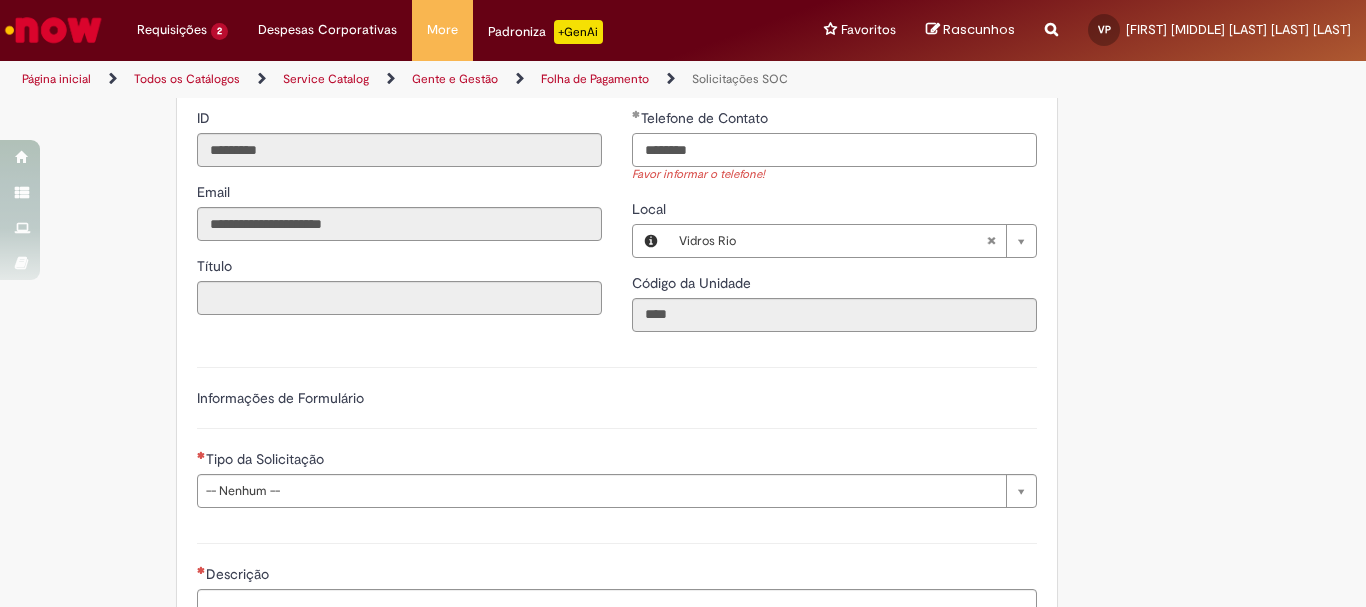 drag, startPoint x: 678, startPoint y: 153, endPoint x: 677, endPoint y: 189, distance: 36.013885 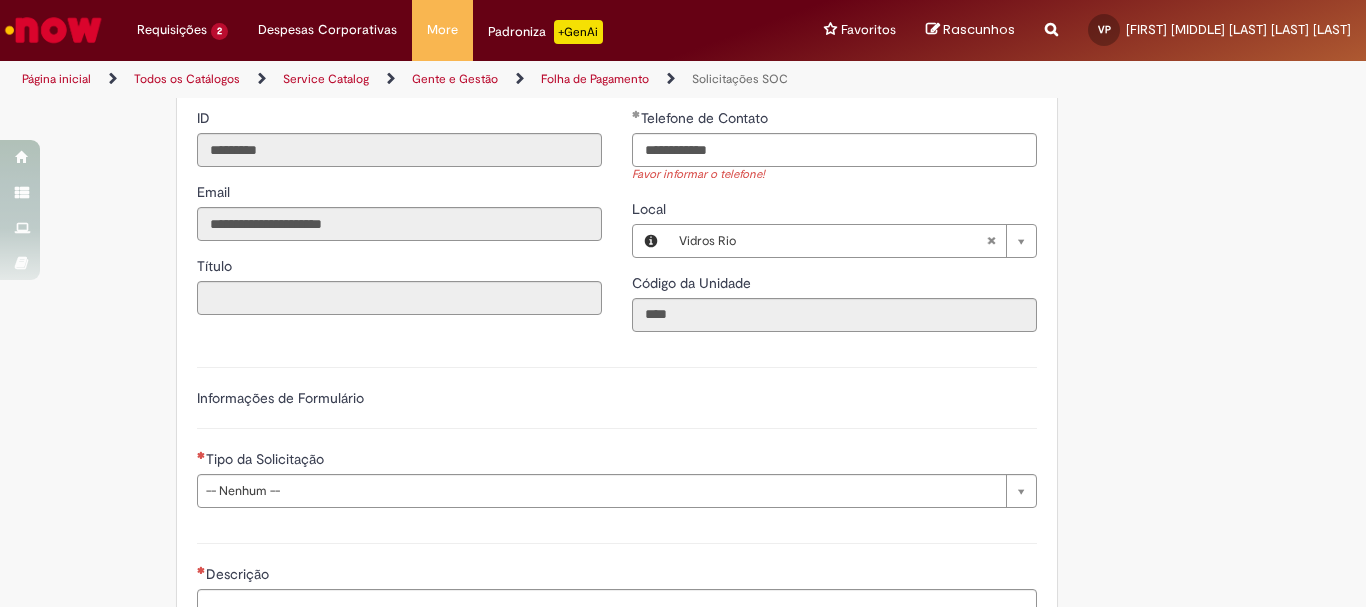 type on "**********" 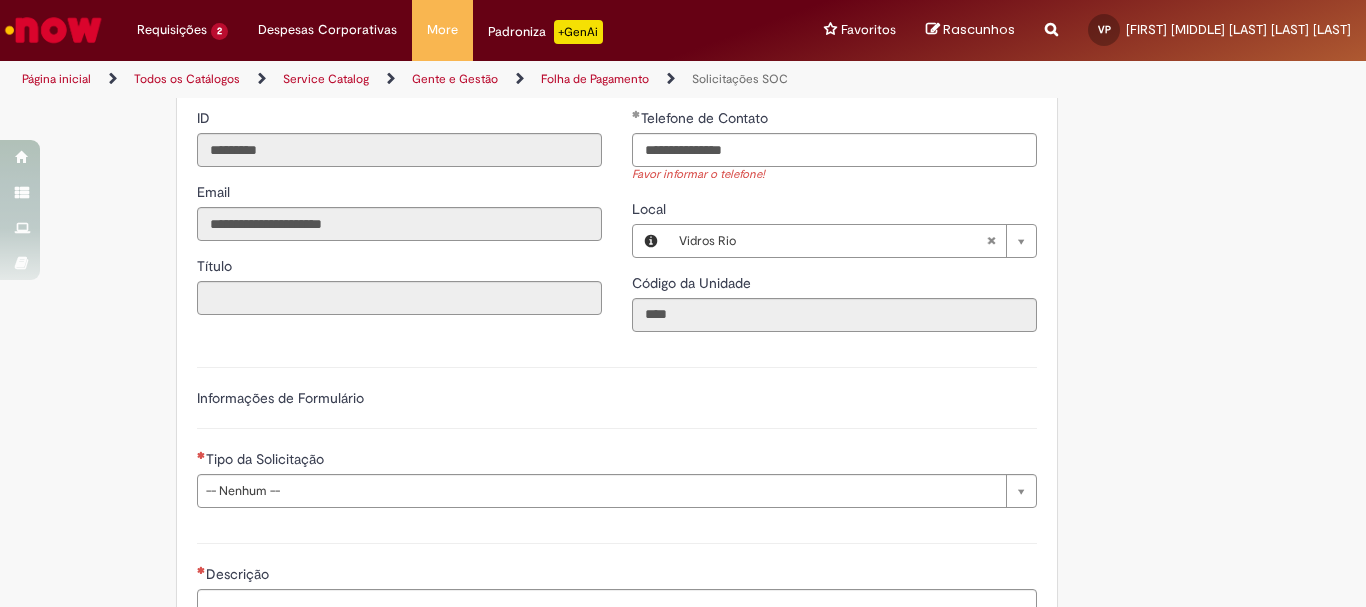 click on "**********" at bounding box center [683, 302] 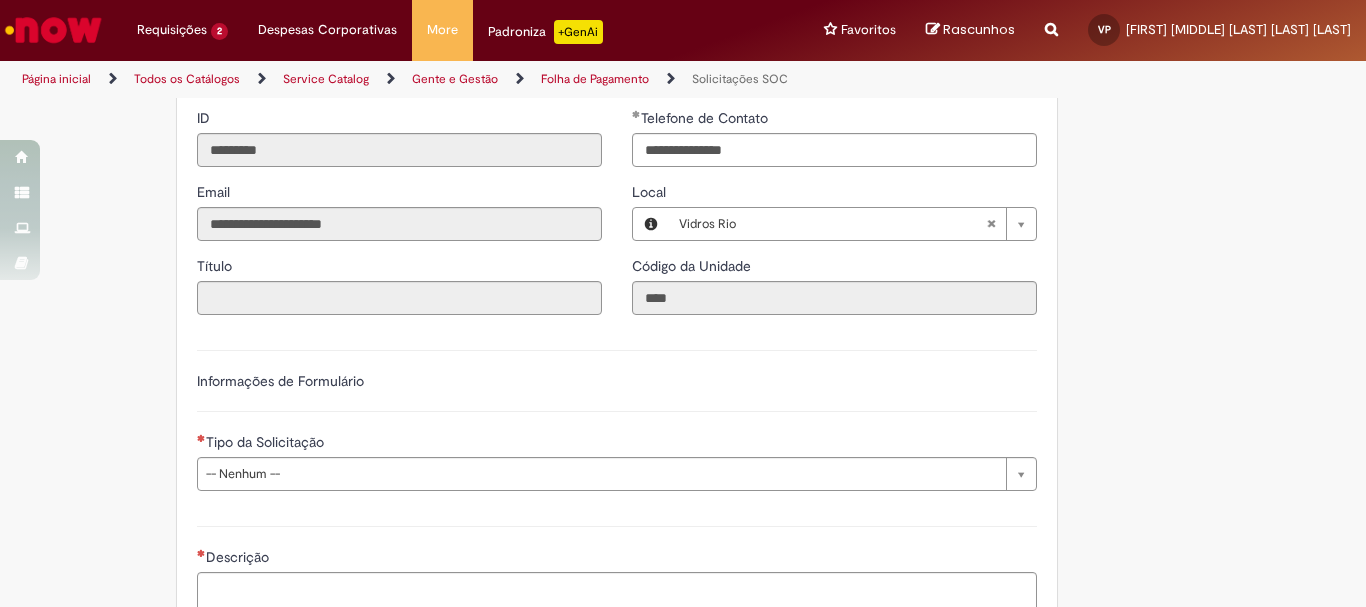 scroll, scrollTop: 681, scrollLeft: 0, axis: vertical 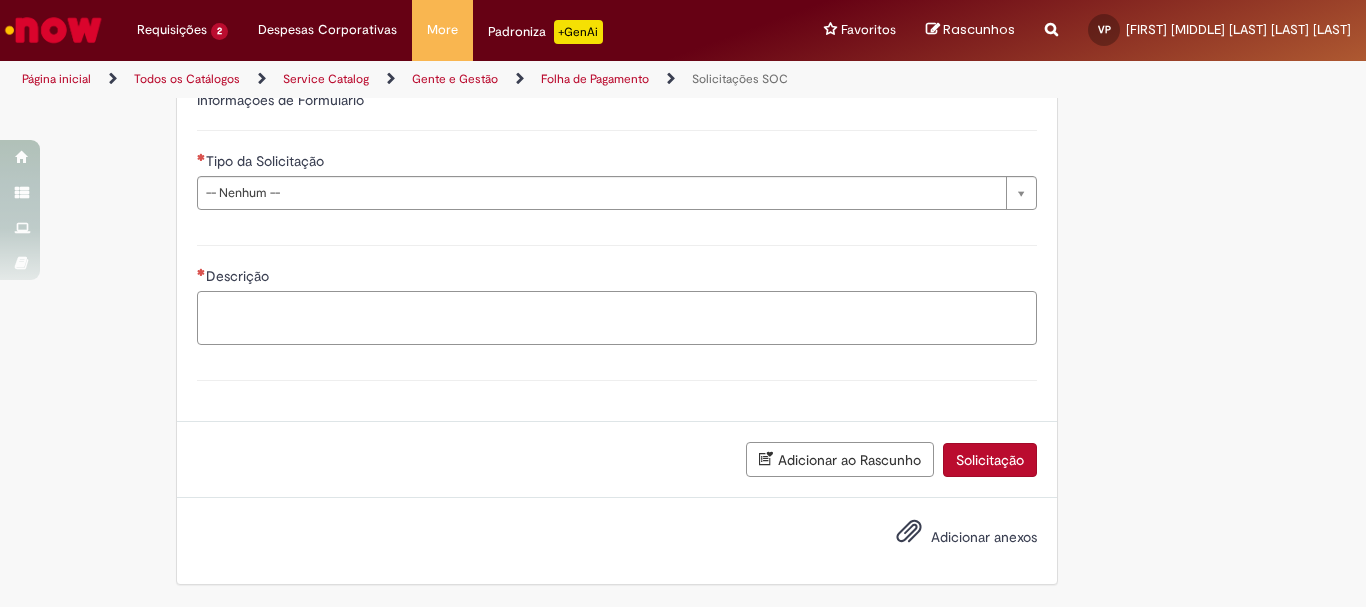 click on "Descrição" at bounding box center (617, 318) 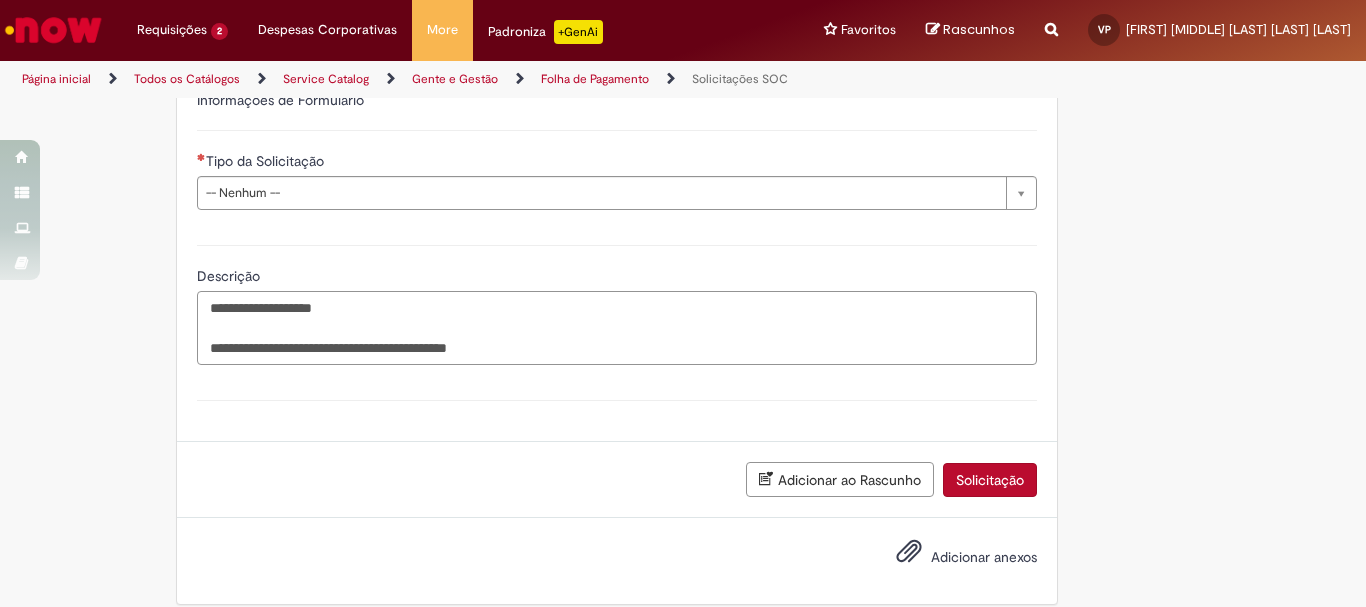paste on "**********" 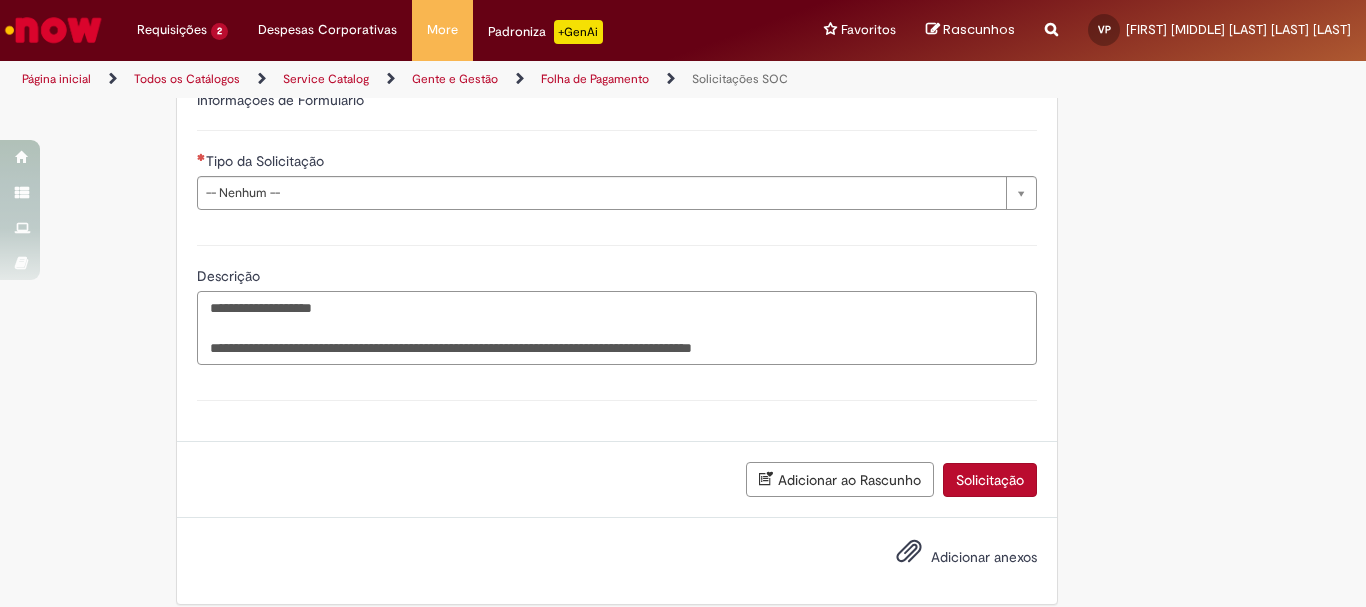 click on "**********" at bounding box center (617, 328) 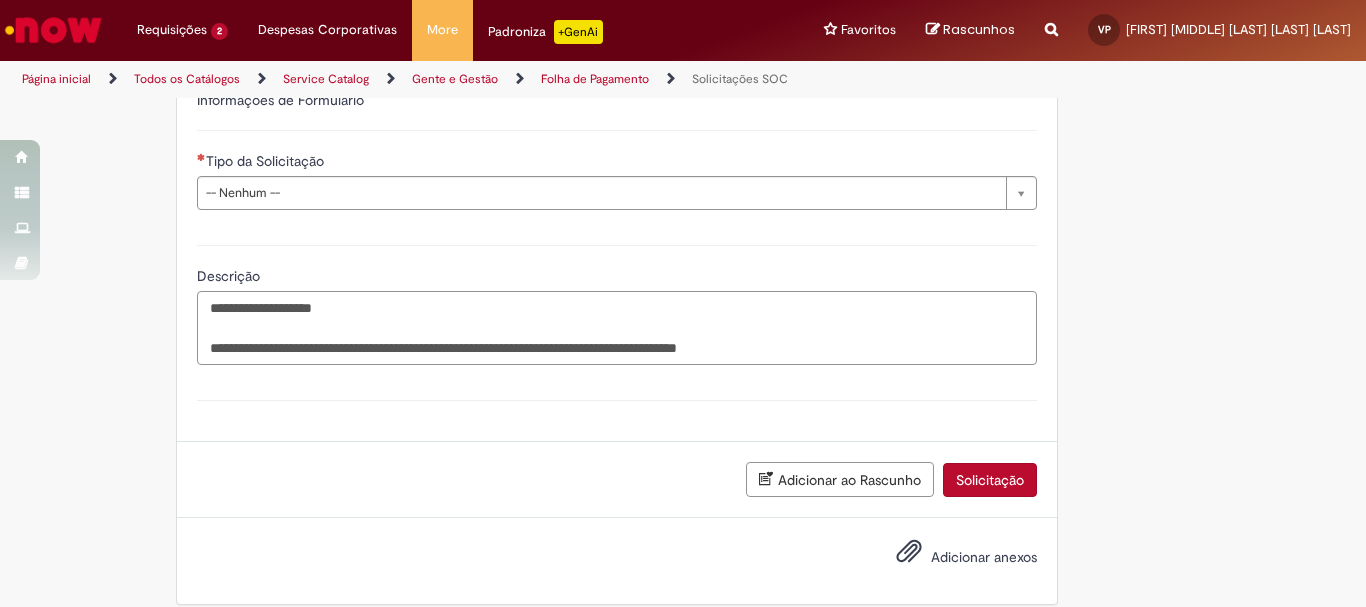 click on "**********" at bounding box center [617, 328] 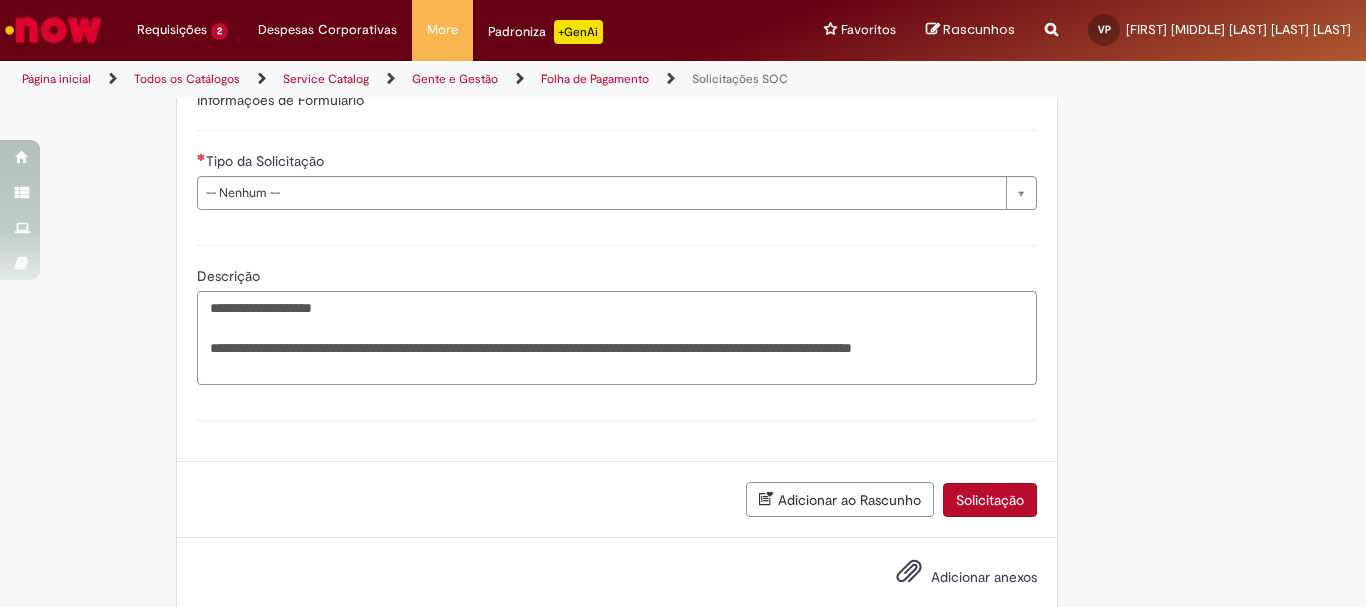 click on "**********" at bounding box center (617, 338) 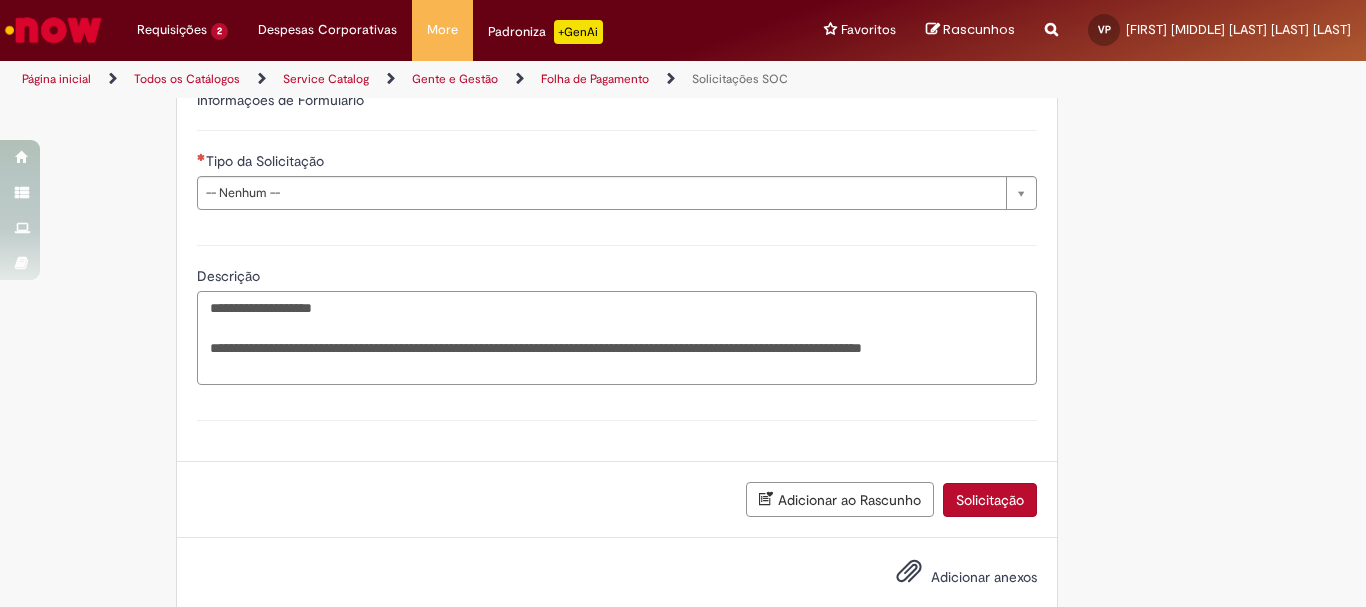 click on "**********" at bounding box center (617, 338) 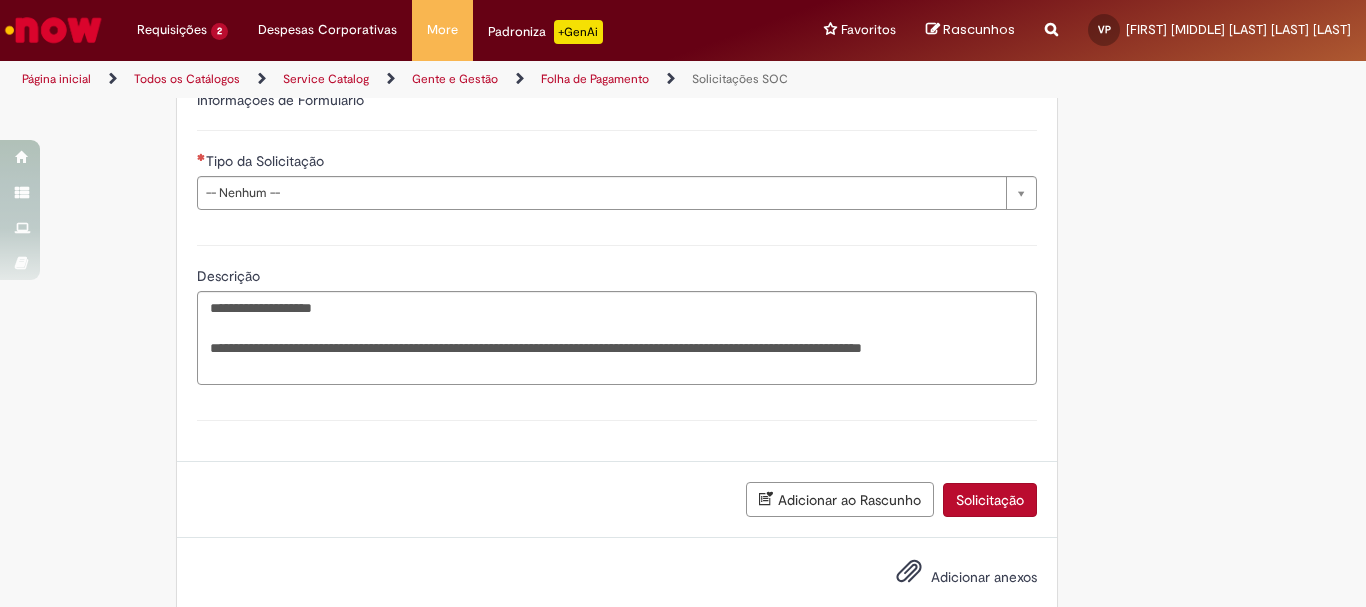 click on "**********" at bounding box center [617, 312] 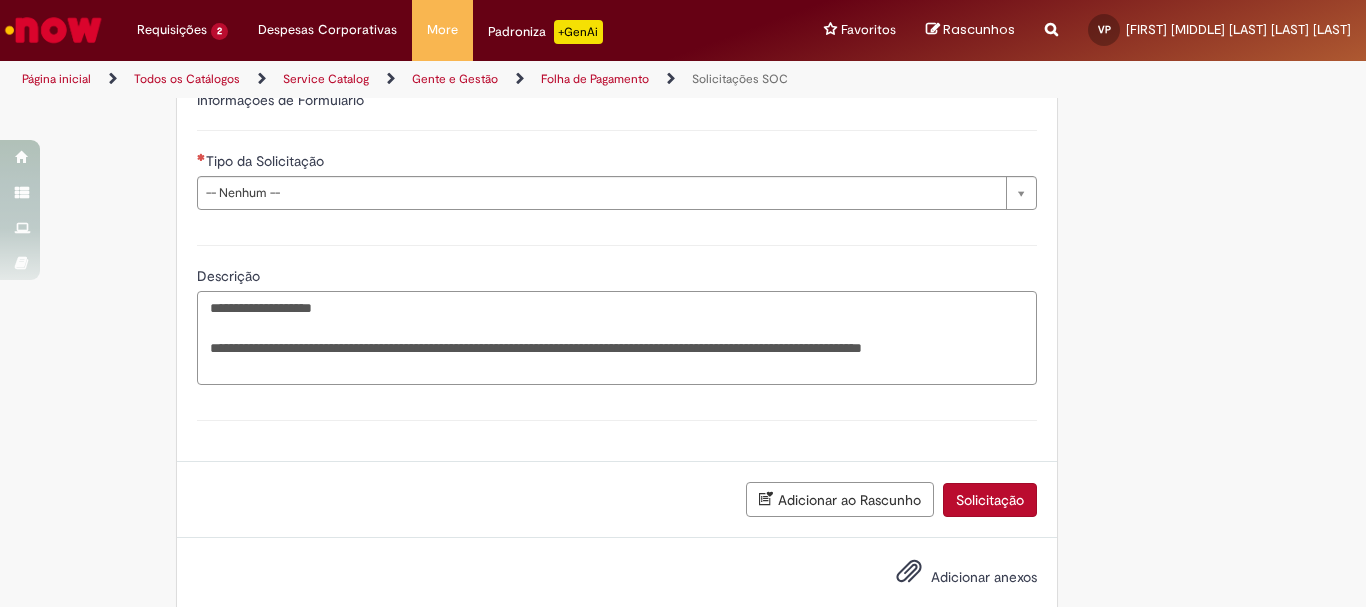 click on "**********" at bounding box center [617, 338] 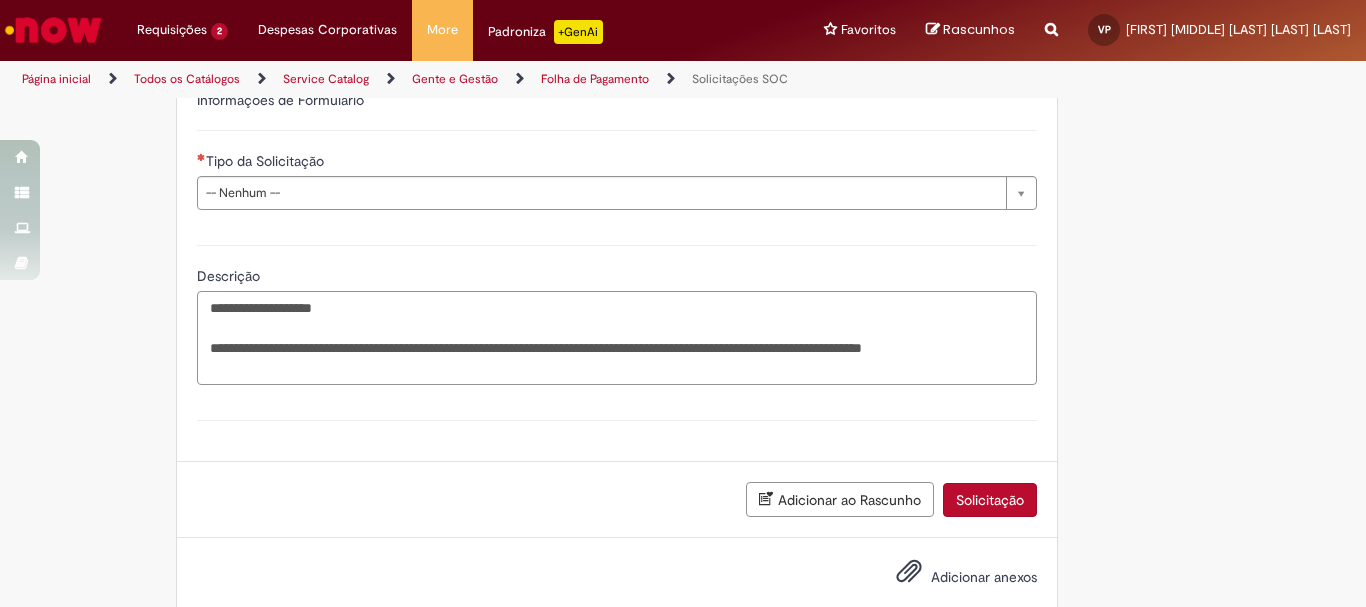 click on "**********" at bounding box center [617, 338] 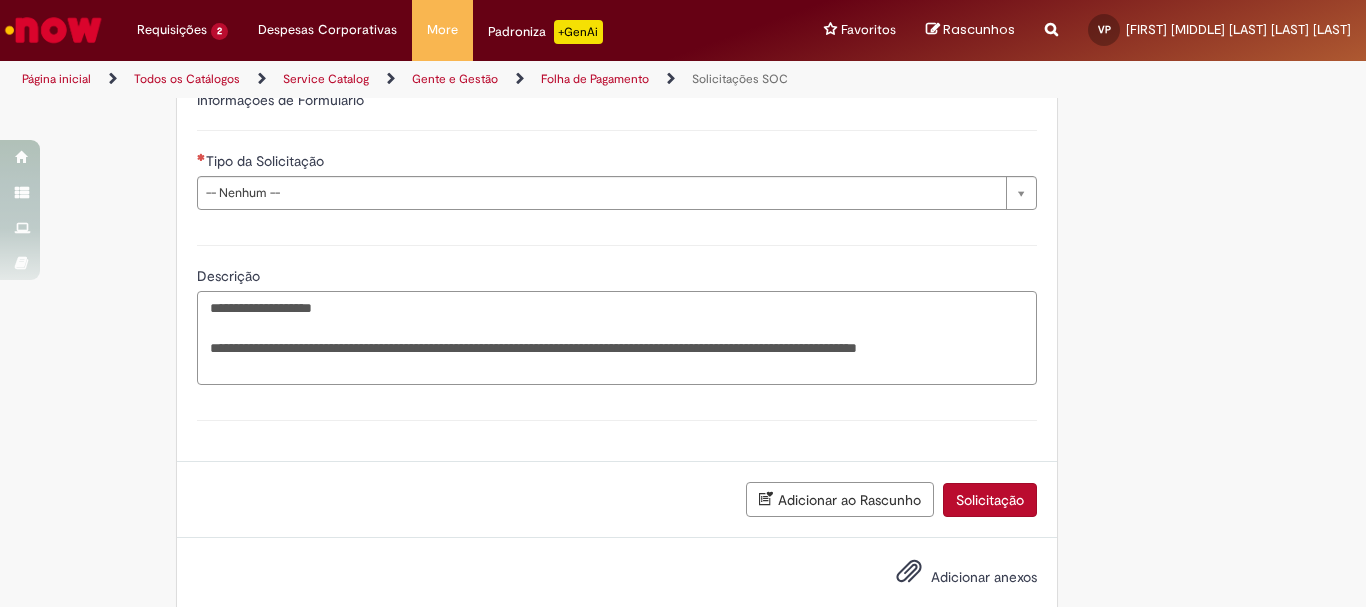 click on "**********" at bounding box center [617, 338] 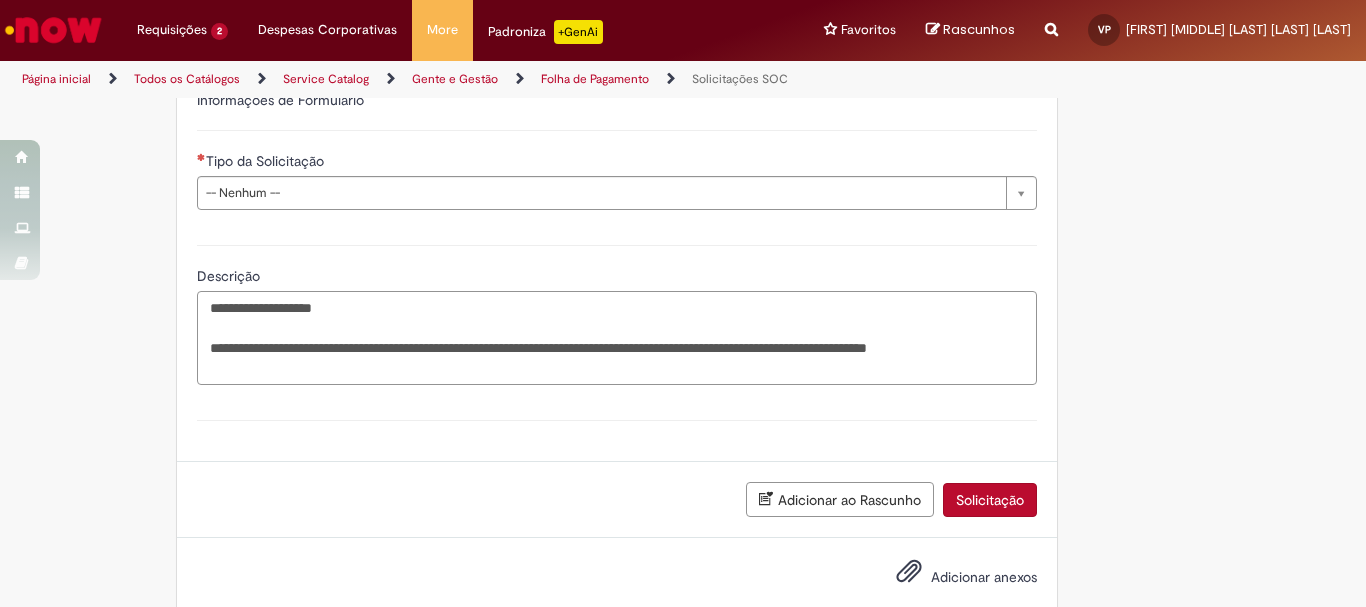 click on "**********" at bounding box center (617, 338) 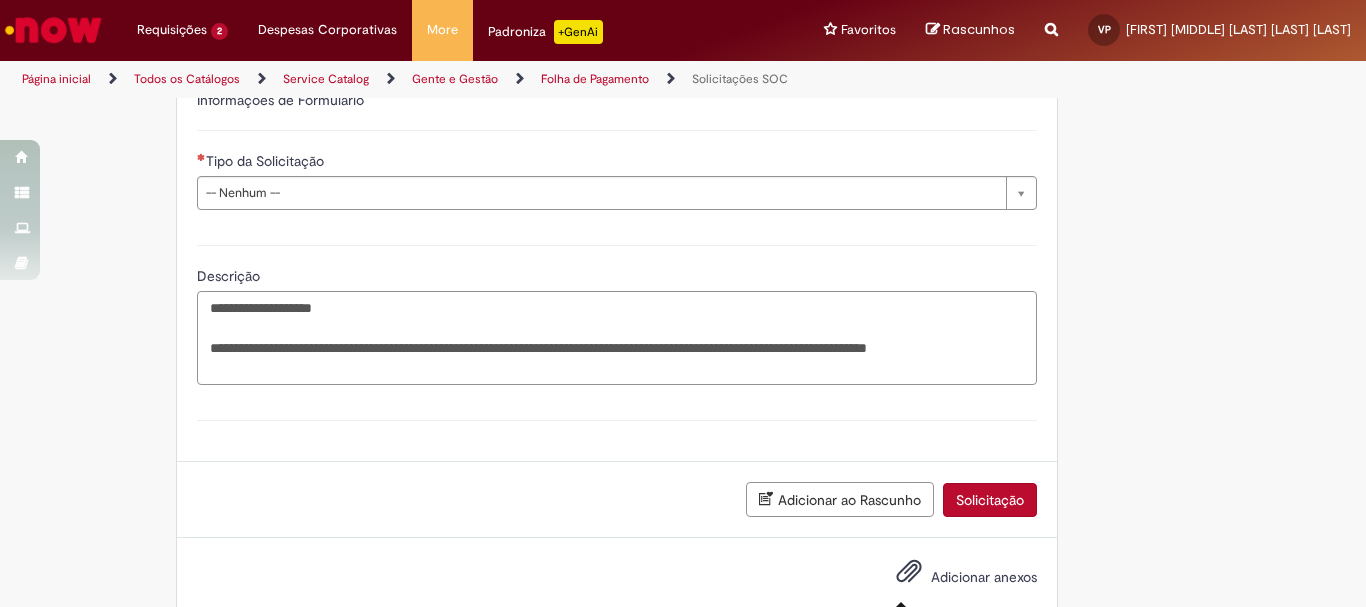 type on "**********" 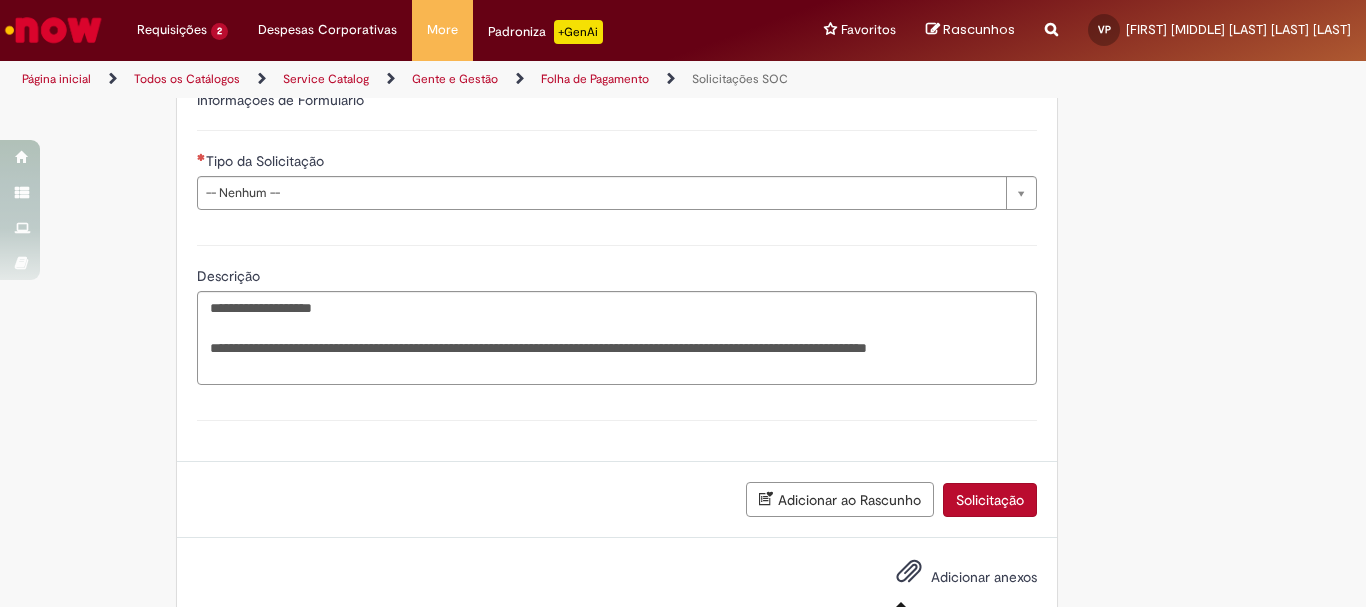 click at bounding box center (909, 572) 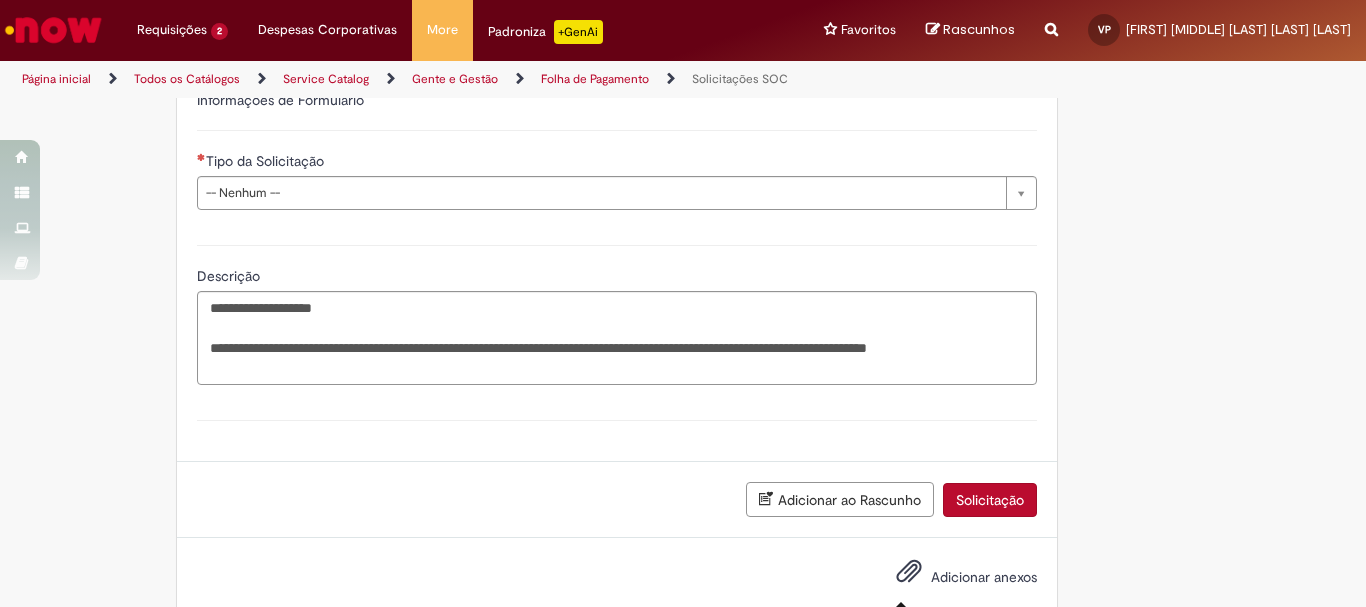 click at bounding box center (909, 572) 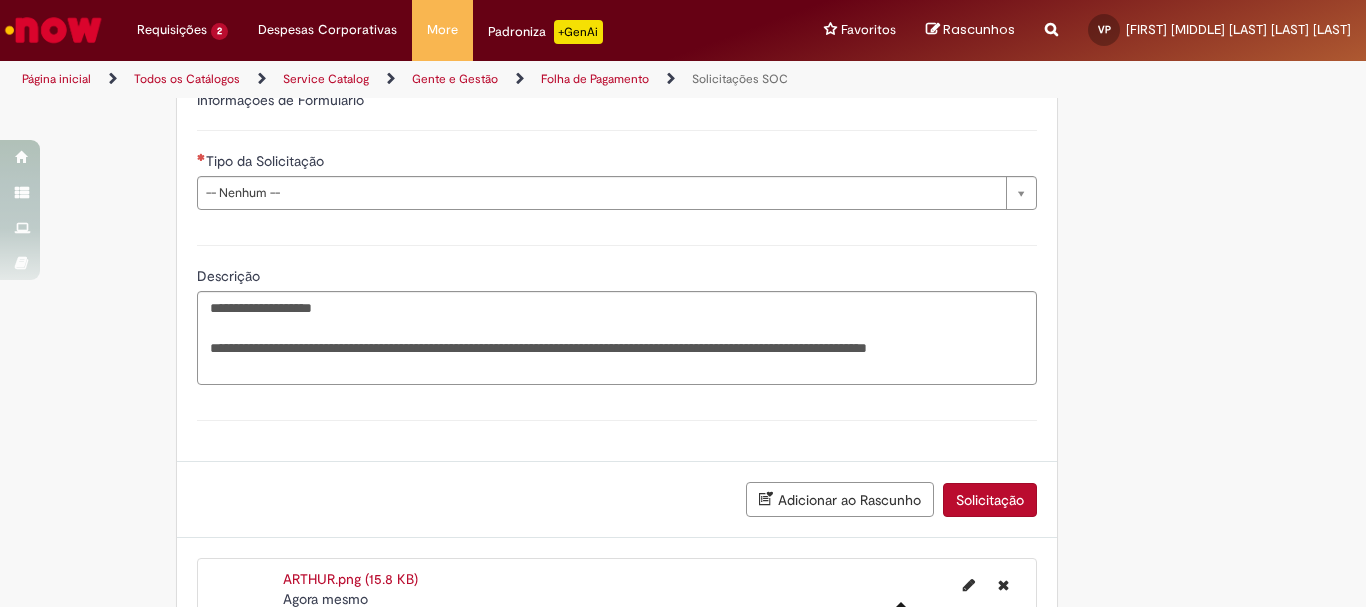 click on "Solicitação" at bounding box center (990, 500) 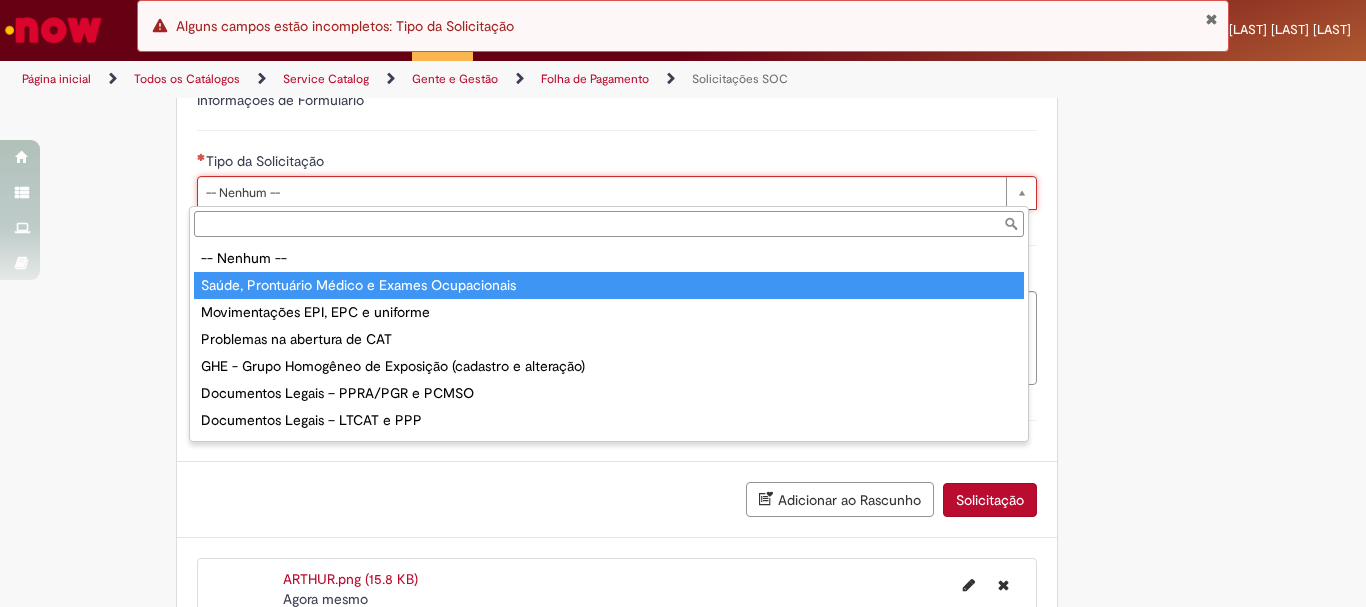 type on "**********" 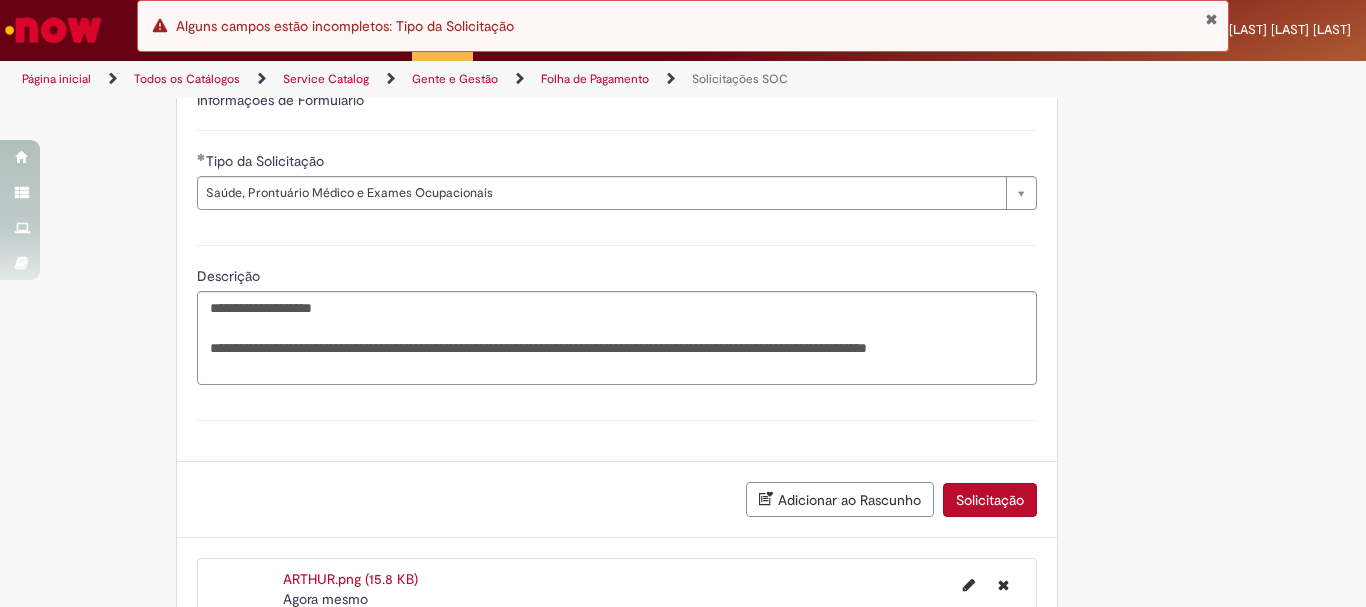 click on "Solicitação" at bounding box center [990, 500] 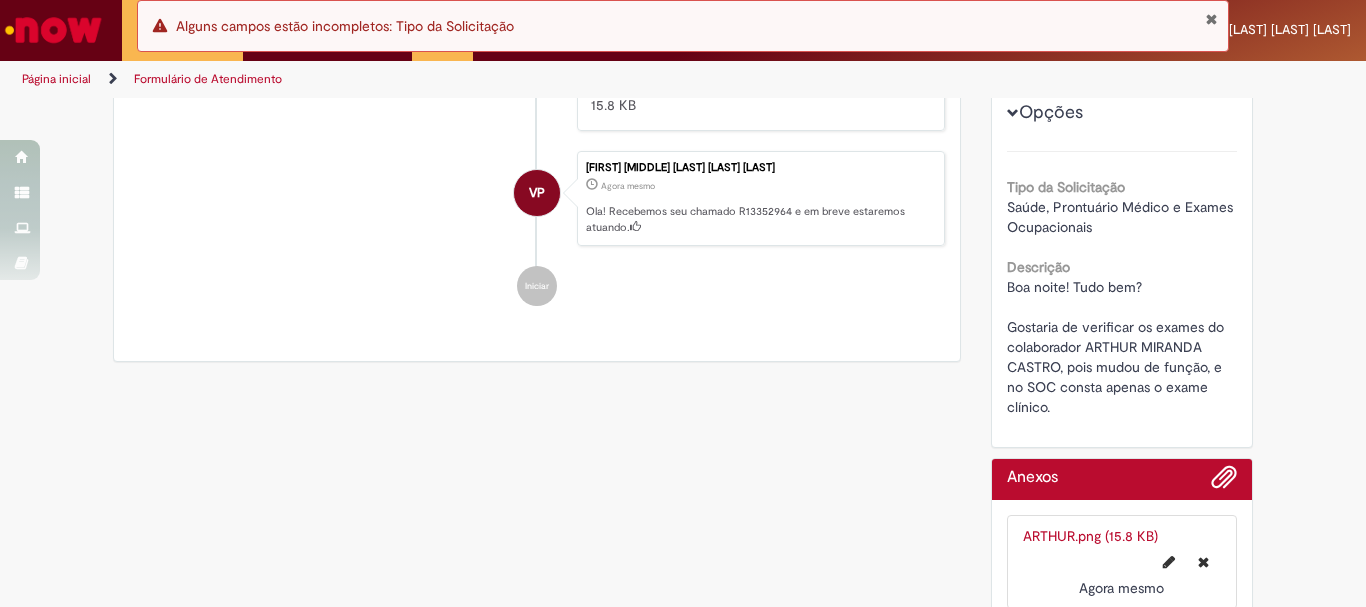 scroll, scrollTop: 0, scrollLeft: 0, axis: both 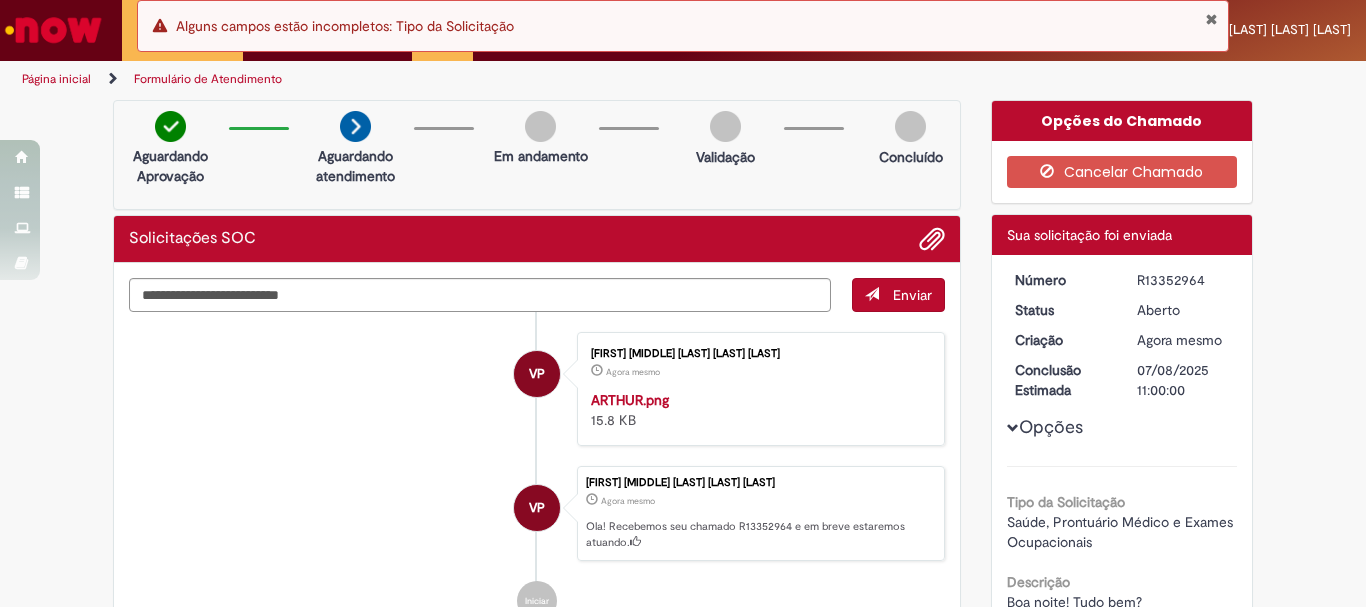 click on "VP
[FIRST] [MIDDLE] [LAST] [LAST] [LAST]
Agora mesmo Agora mesmo
ARTHUR.png  15.8 KB" at bounding box center [537, 389] 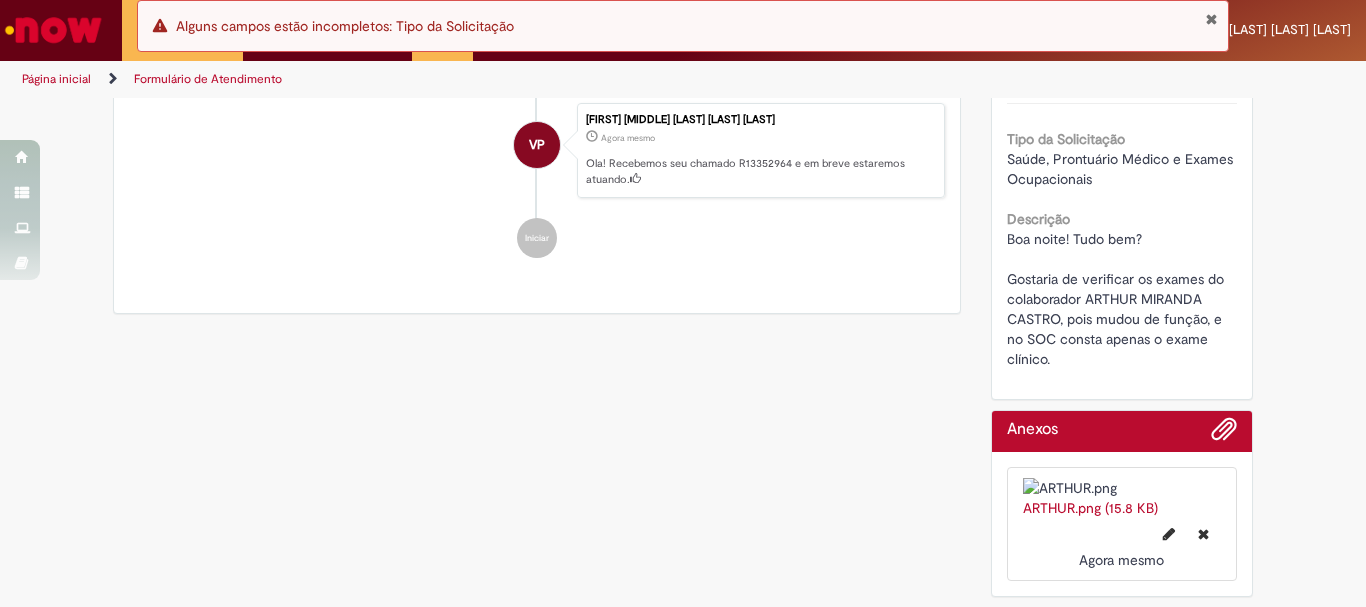scroll, scrollTop: 0, scrollLeft: 0, axis: both 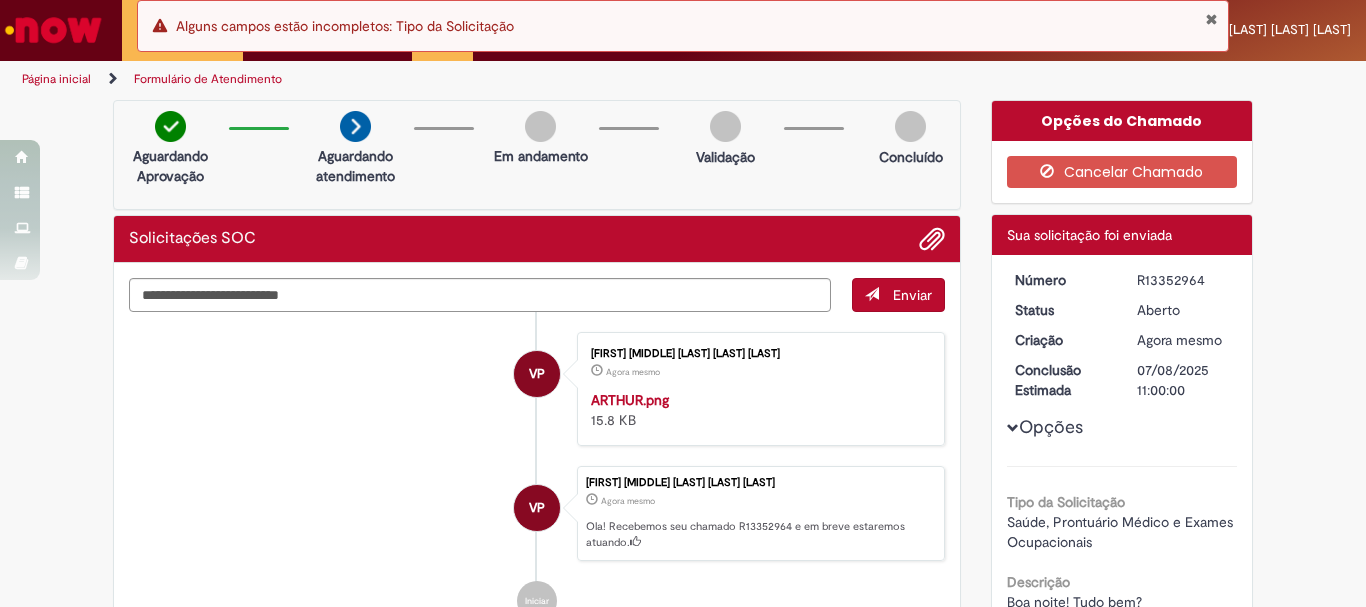 click on "Alguns campos estão incompletos: Tipo da Solicitação" at bounding box center (345, 26) 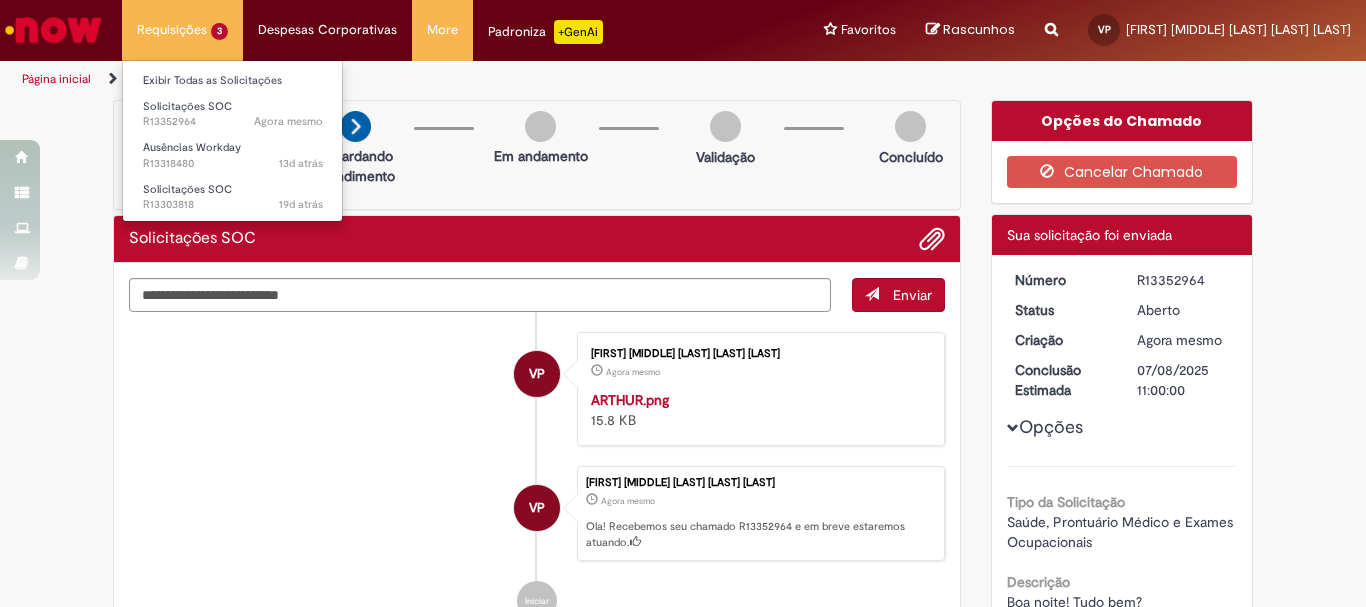 click on "Requisições   3
Exibir Todas as Solicitações
Solicitações SOC
Agora mesmo Agora mesmo  R13352964
Ausências Workday
13d atrás 13 dias atrás  R13318480
Solicitações SOC
19d atrás 19 dias atrás  R13303818" at bounding box center [182, 30] 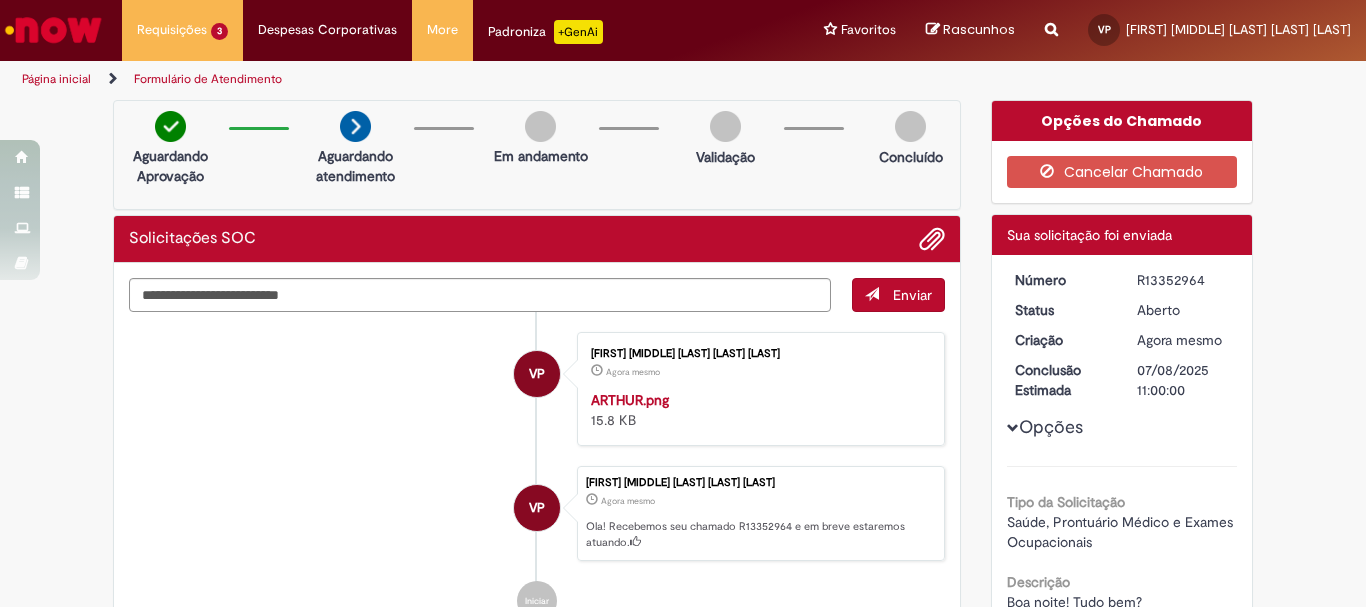 click on "Página inicial" at bounding box center (56, 79) 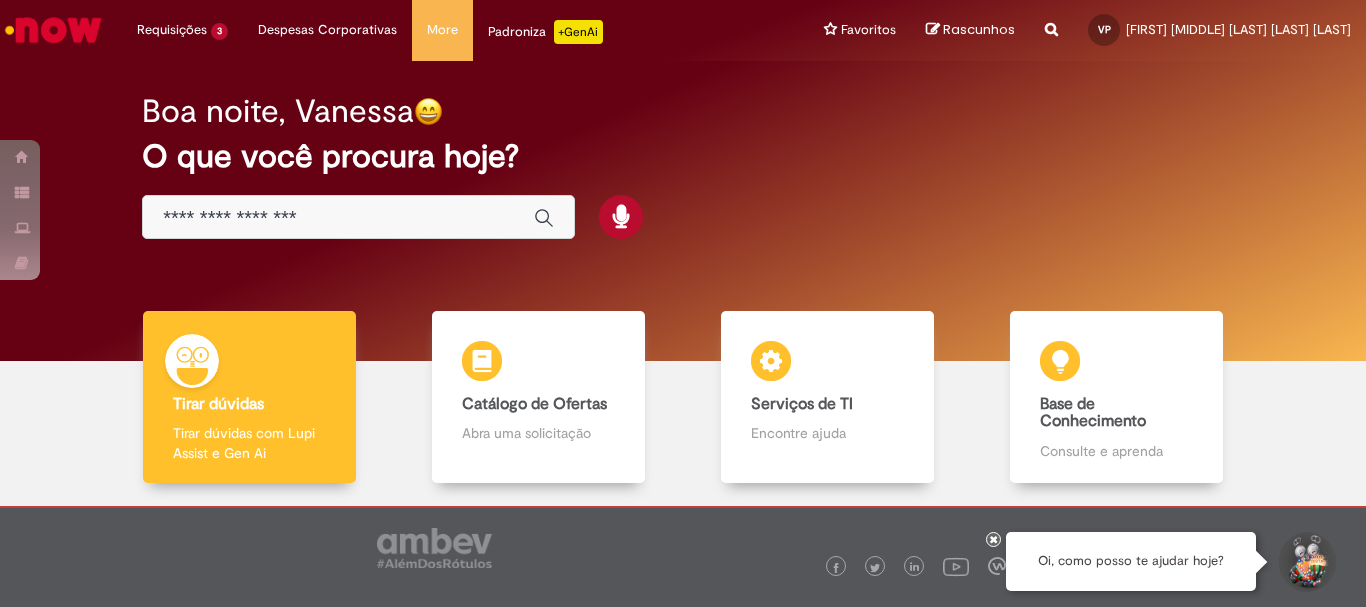 click on "Boa noite, Vanessa
O que você procura hoje?" at bounding box center (683, 167) 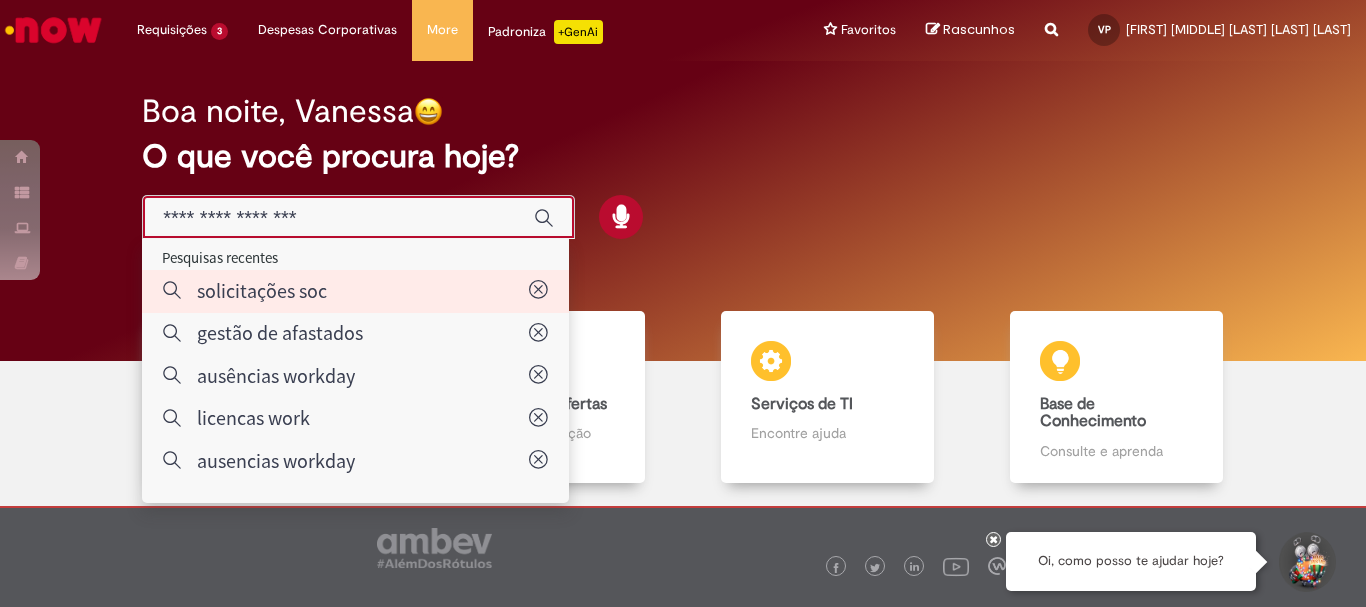 type on "**********" 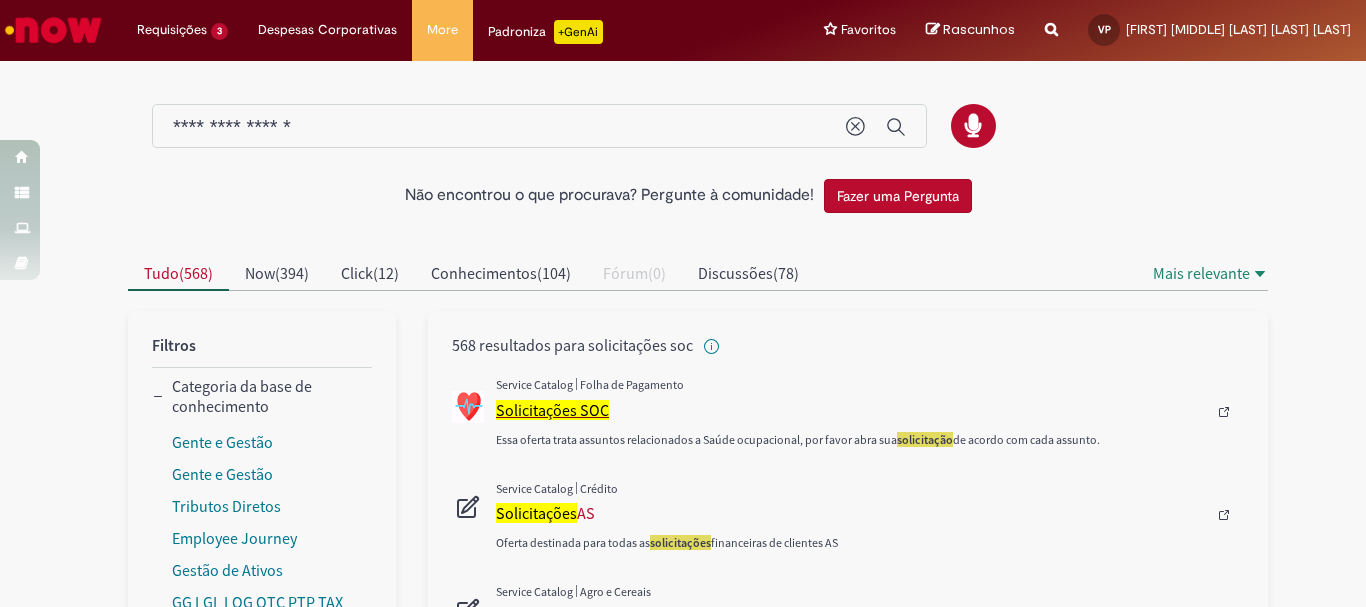 click on "Solicitações SOC" at bounding box center [552, 410] 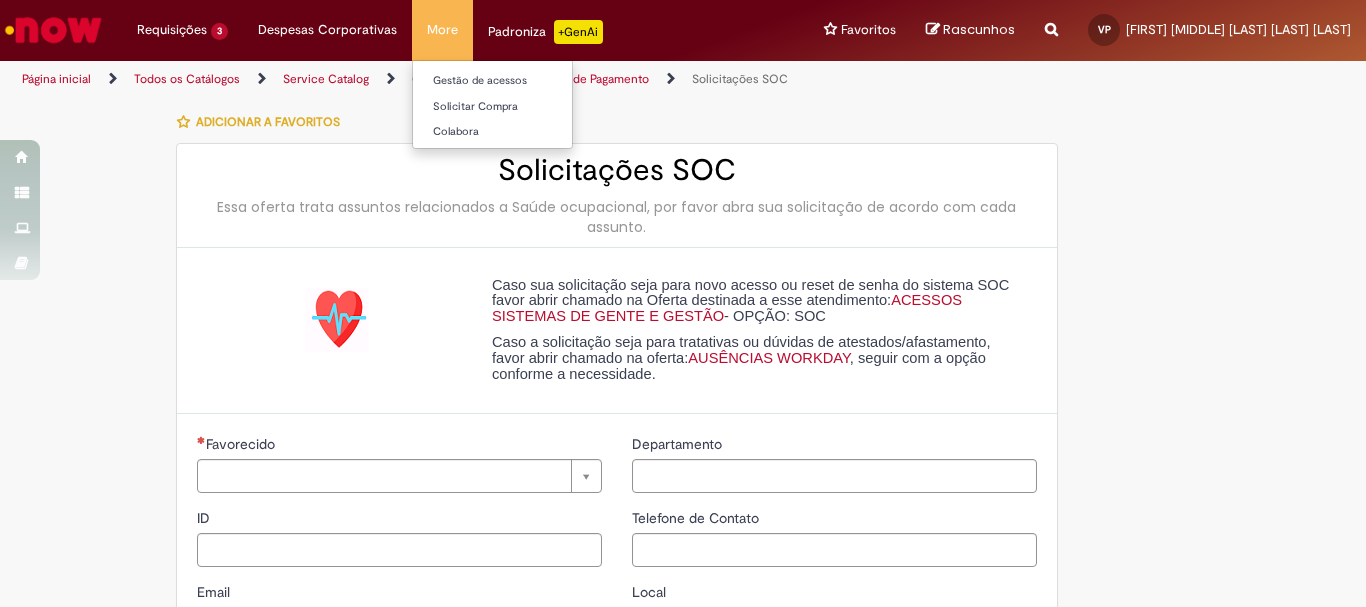 type on "*********" 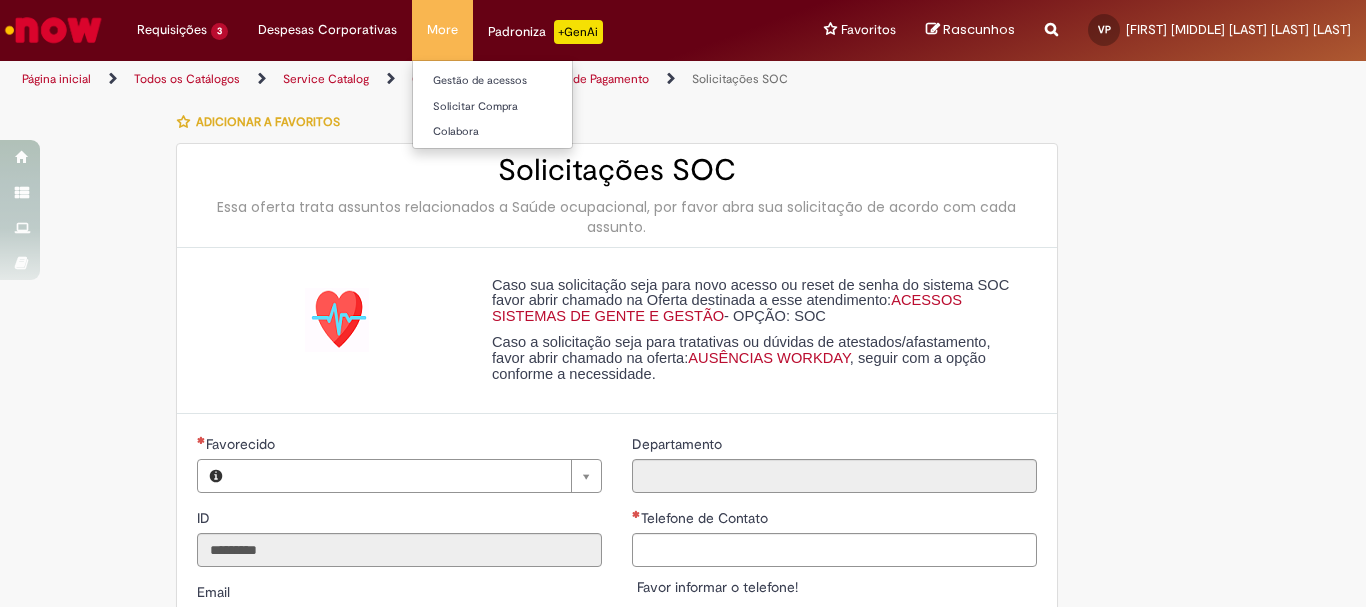 type on "**********" 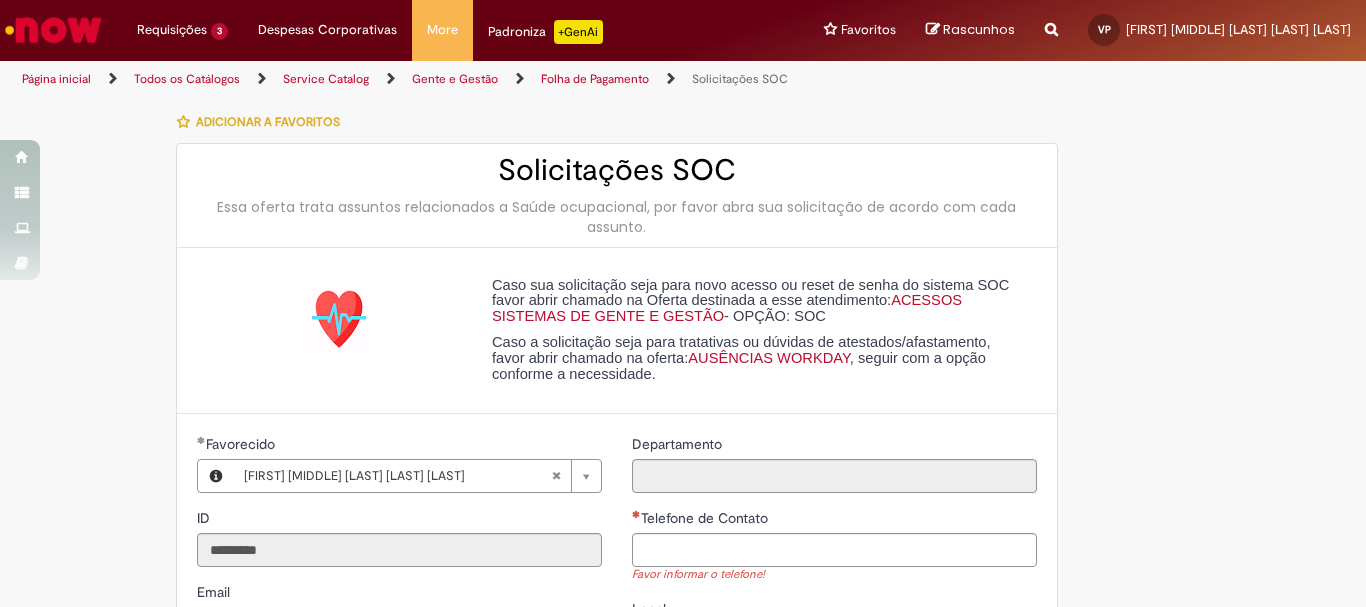 scroll, scrollTop: 200, scrollLeft: 0, axis: vertical 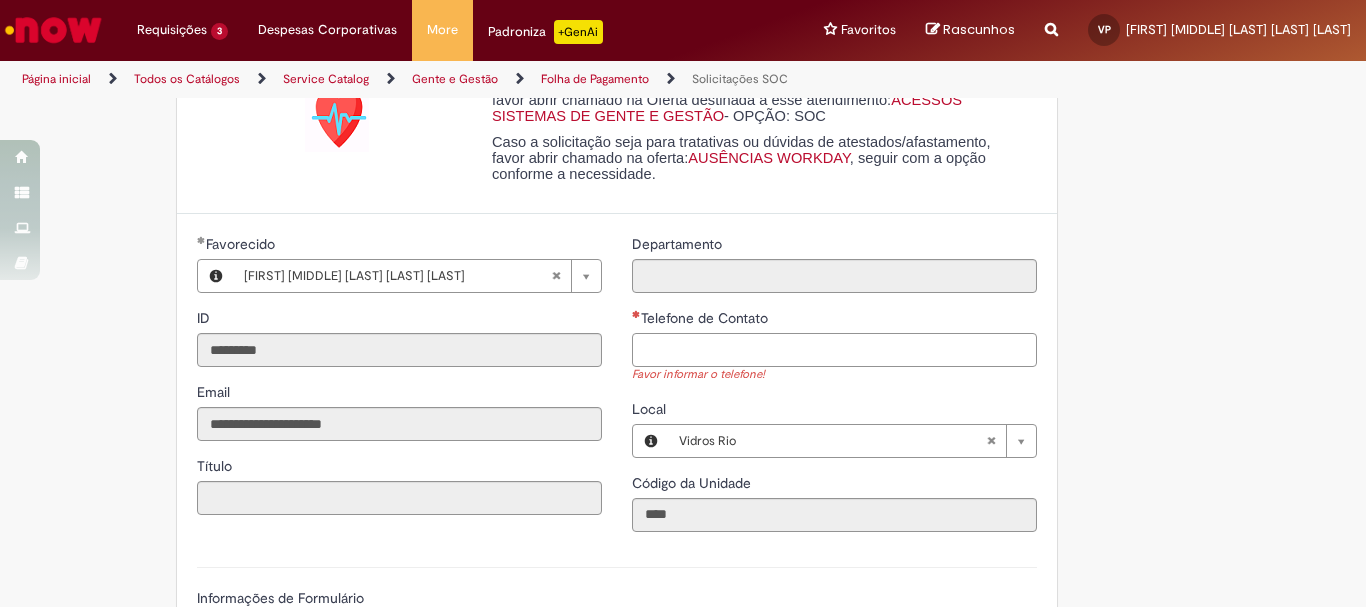 click on "Telefone de Contato" at bounding box center (834, 350) 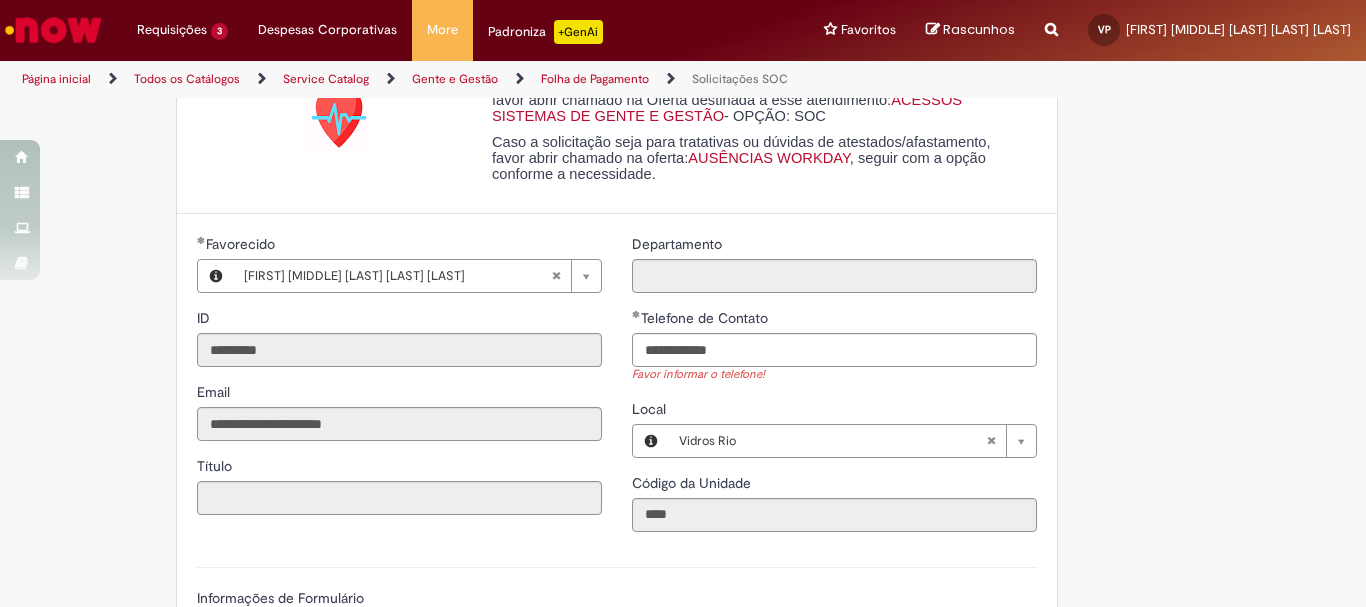 type on "**********" 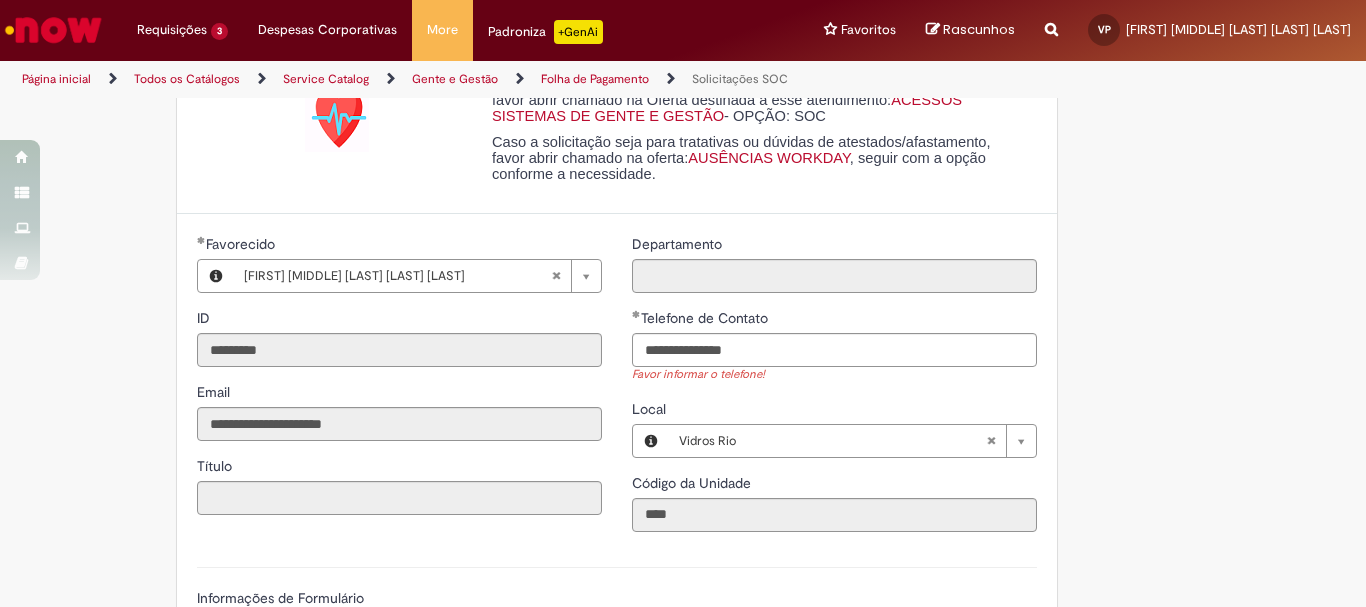 click on "**********" at bounding box center (683, 502) 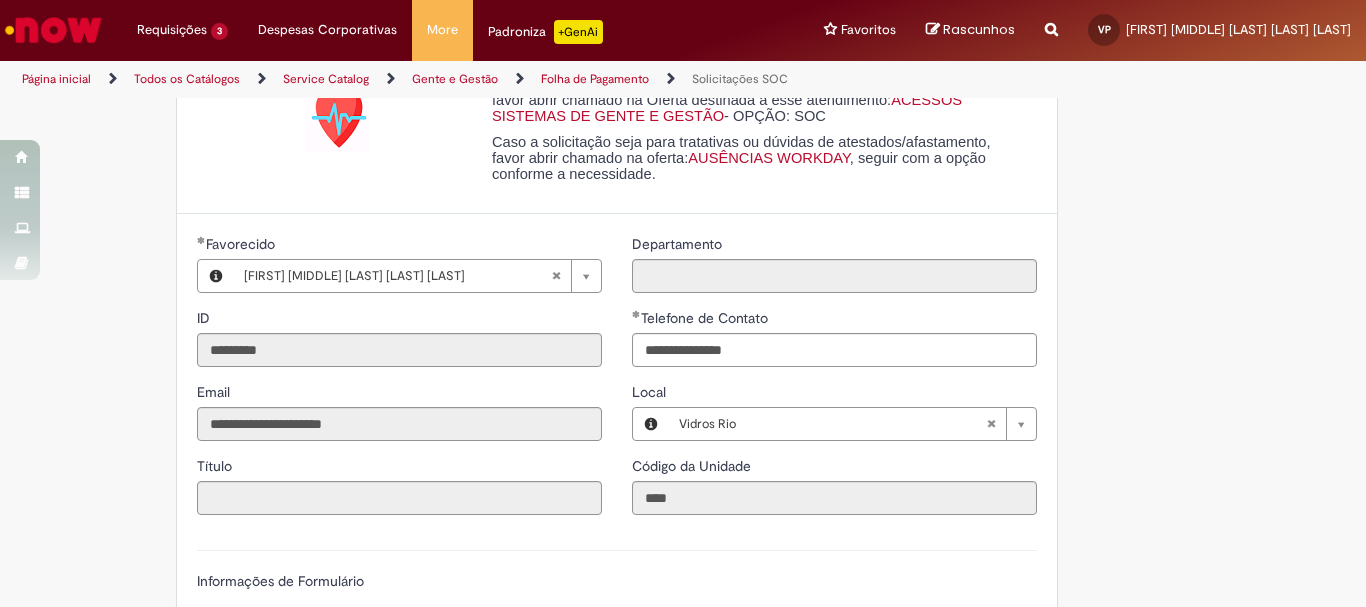 scroll, scrollTop: 500, scrollLeft: 0, axis: vertical 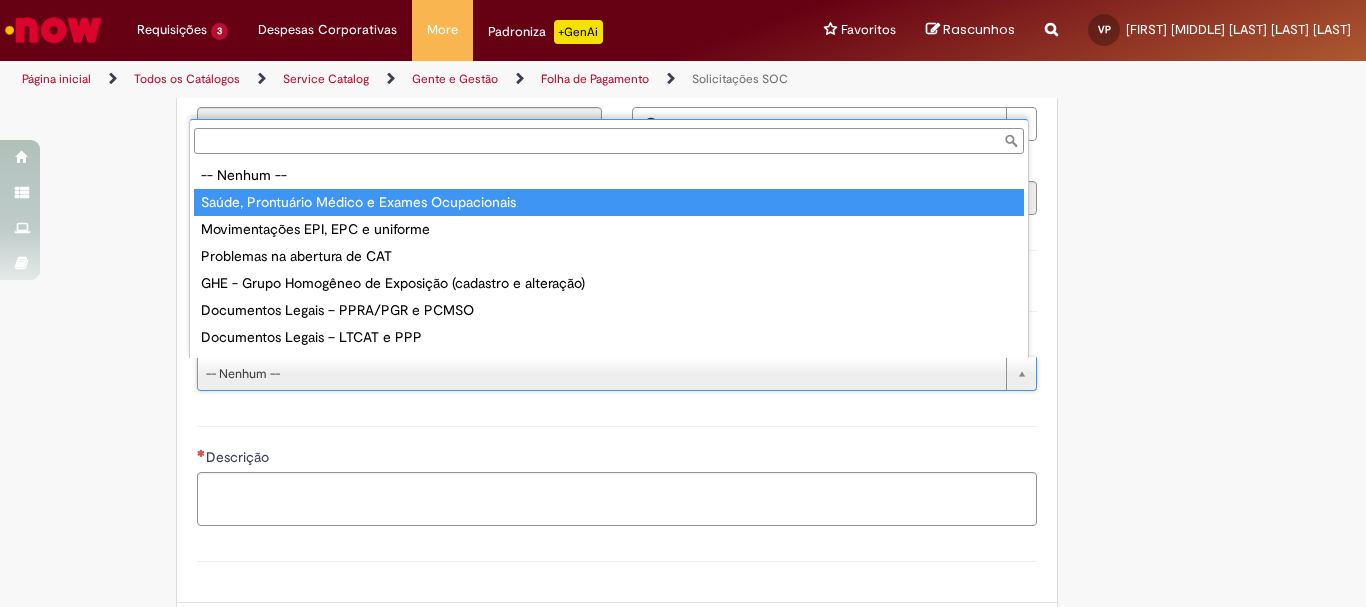 type on "**********" 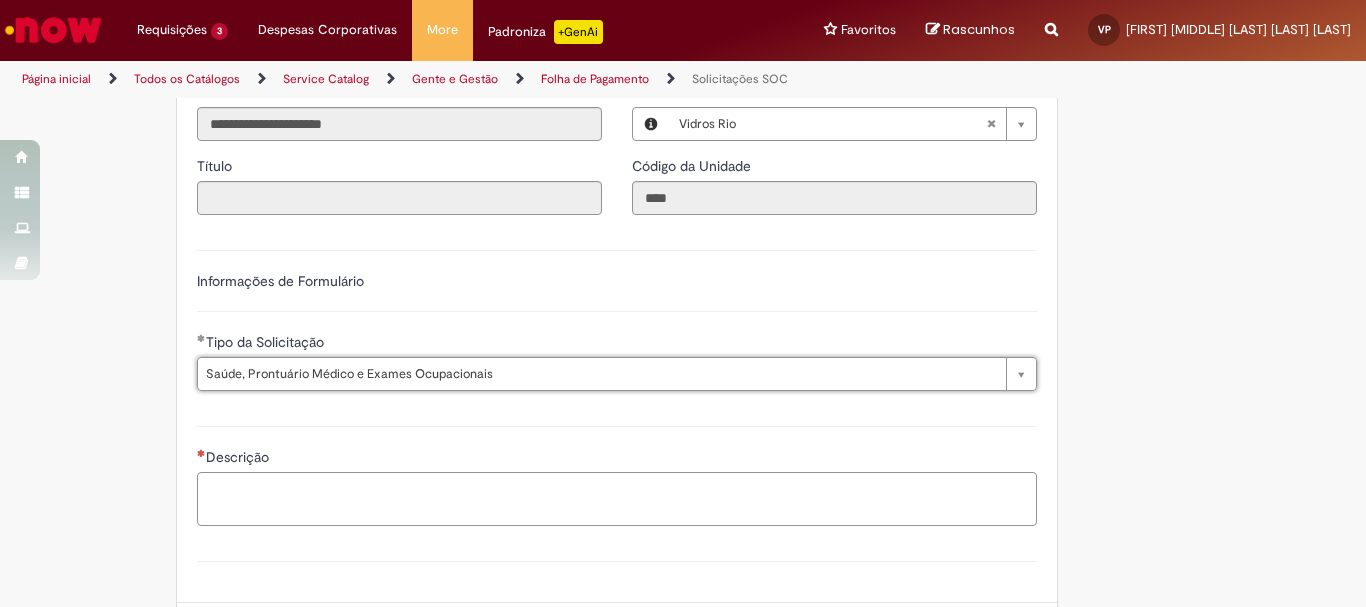 click on "Descrição" at bounding box center (617, 499) 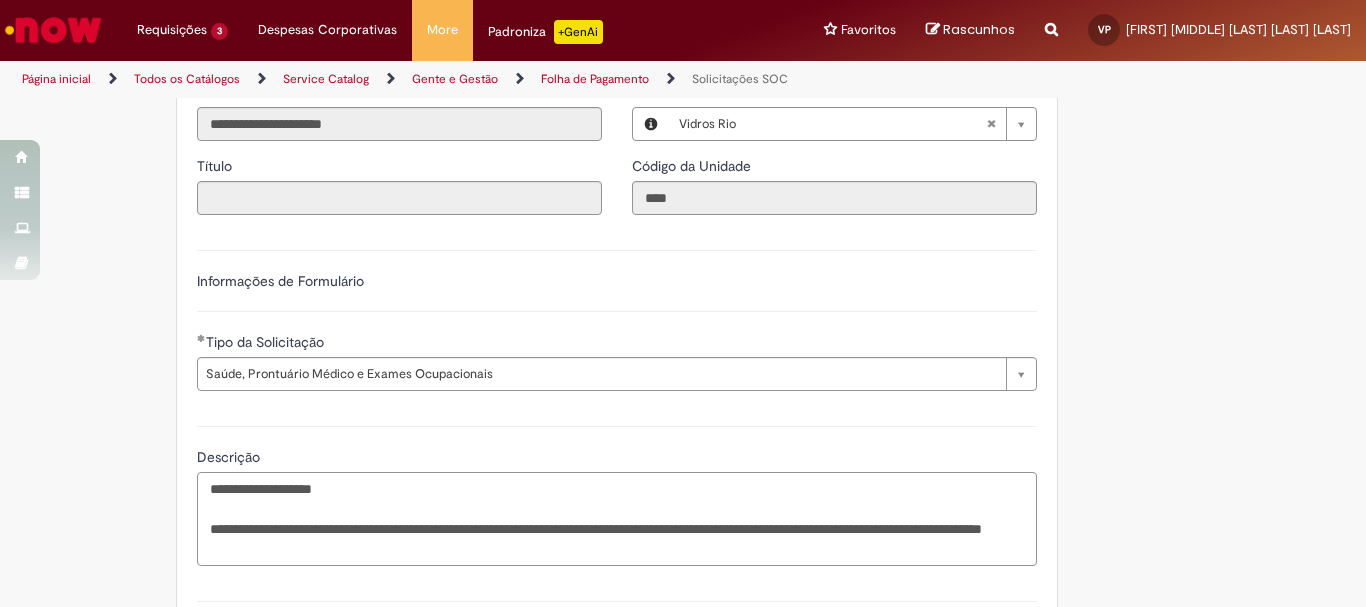 scroll, scrollTop: 700, scrollLeft: 0, axis: vertical 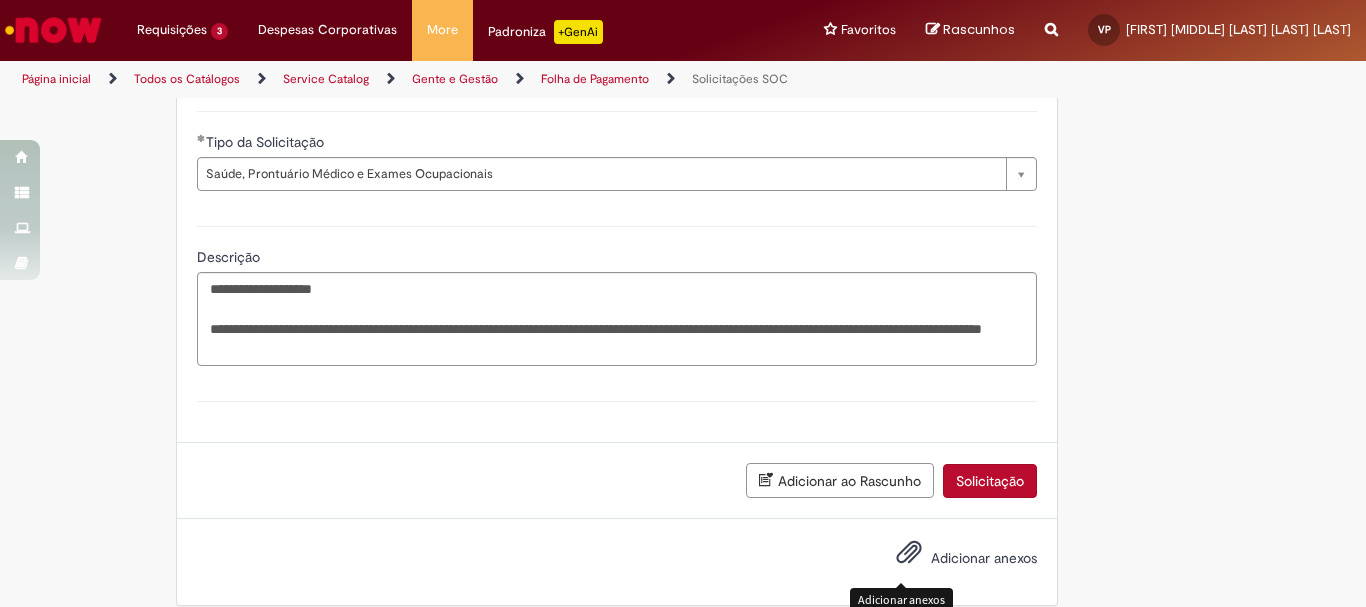 click at bounding box center [909, 553] 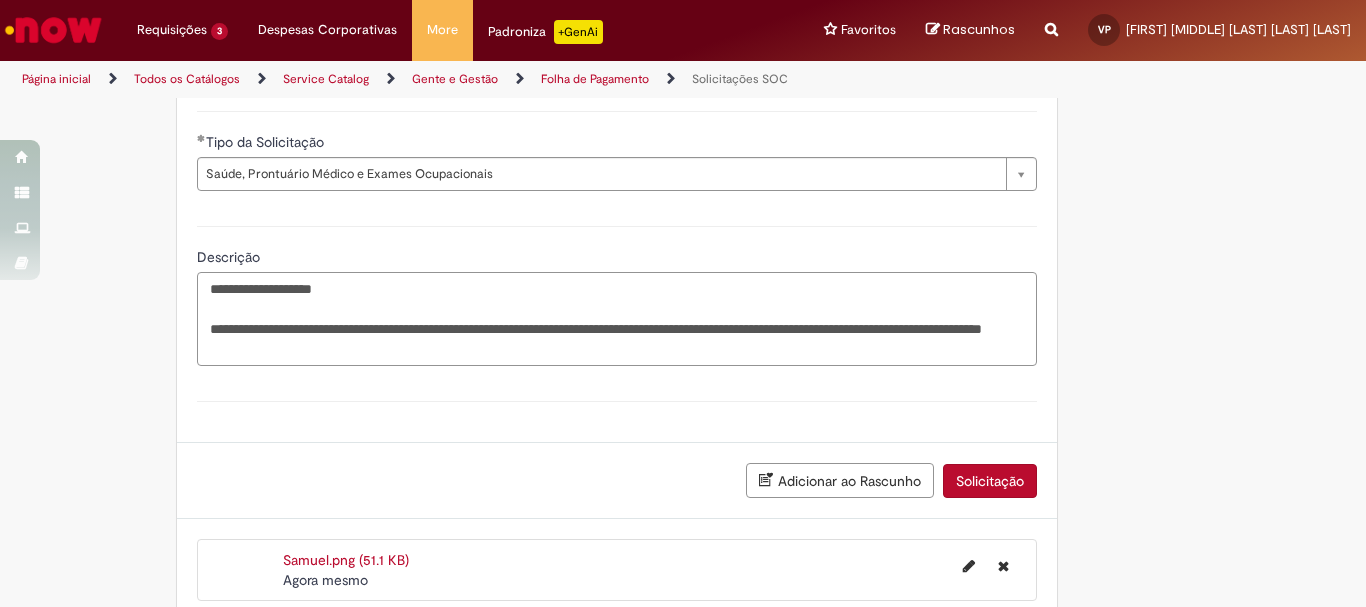 click on "**********" at bounding box center (617, 319) 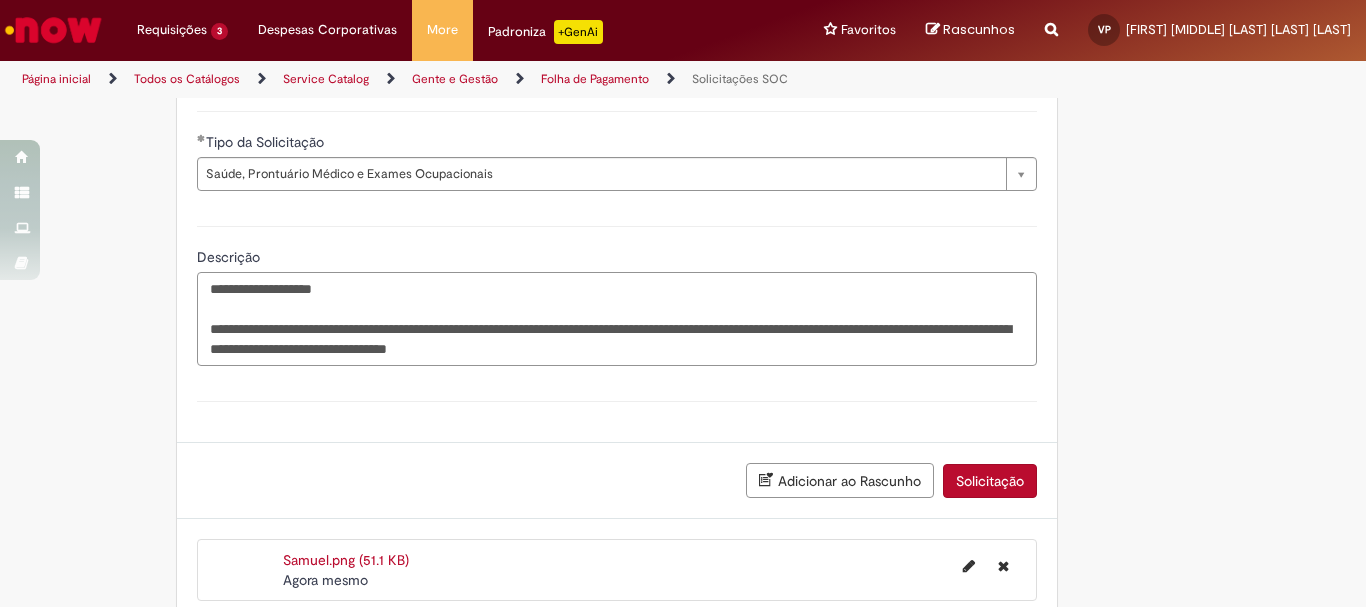 click on "**********" at bounding box center (617, 319) 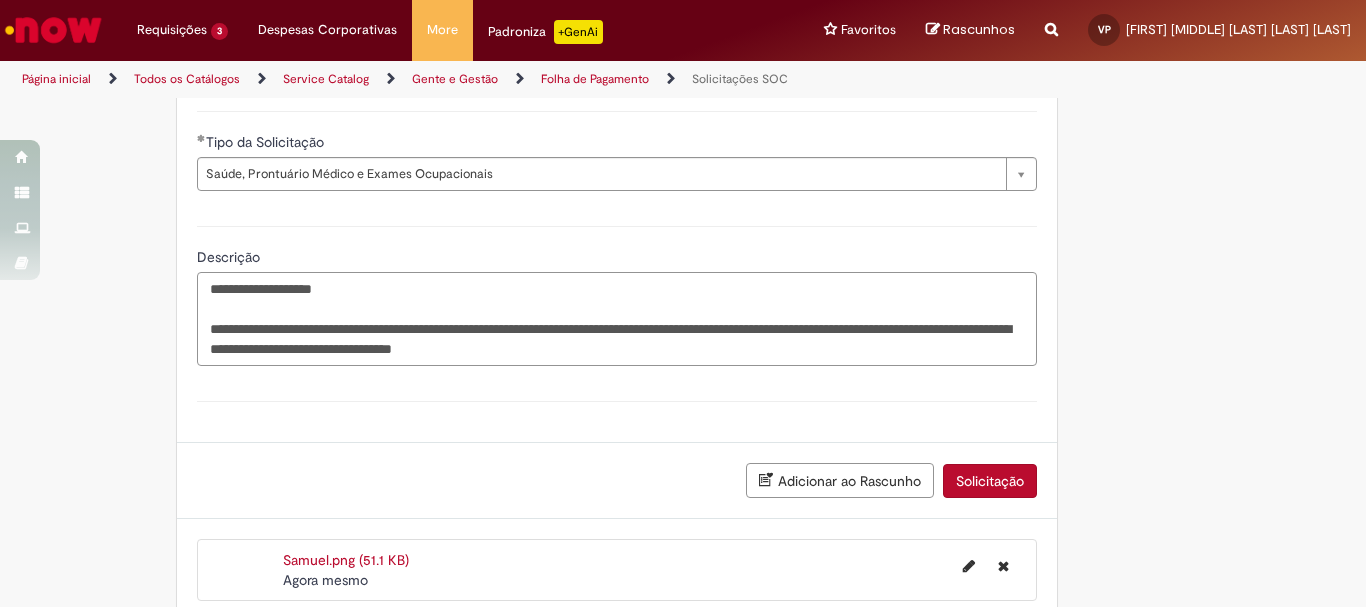 click on "**********" at bounding box center (617, 319) 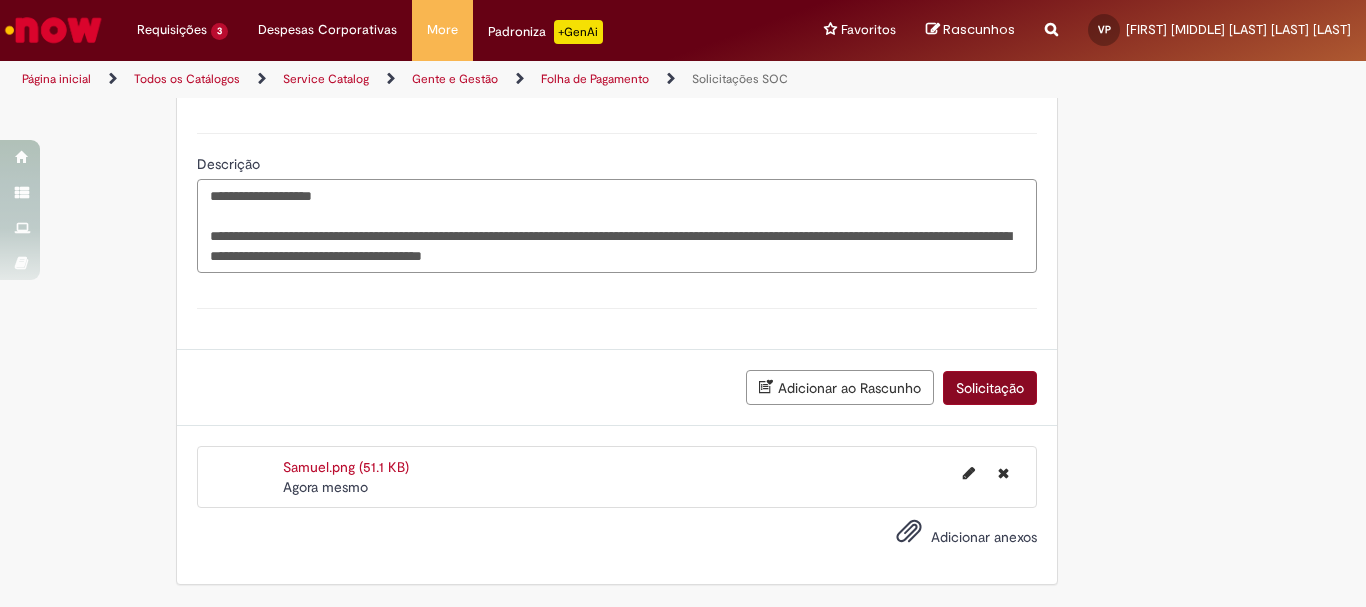 type on "**********" 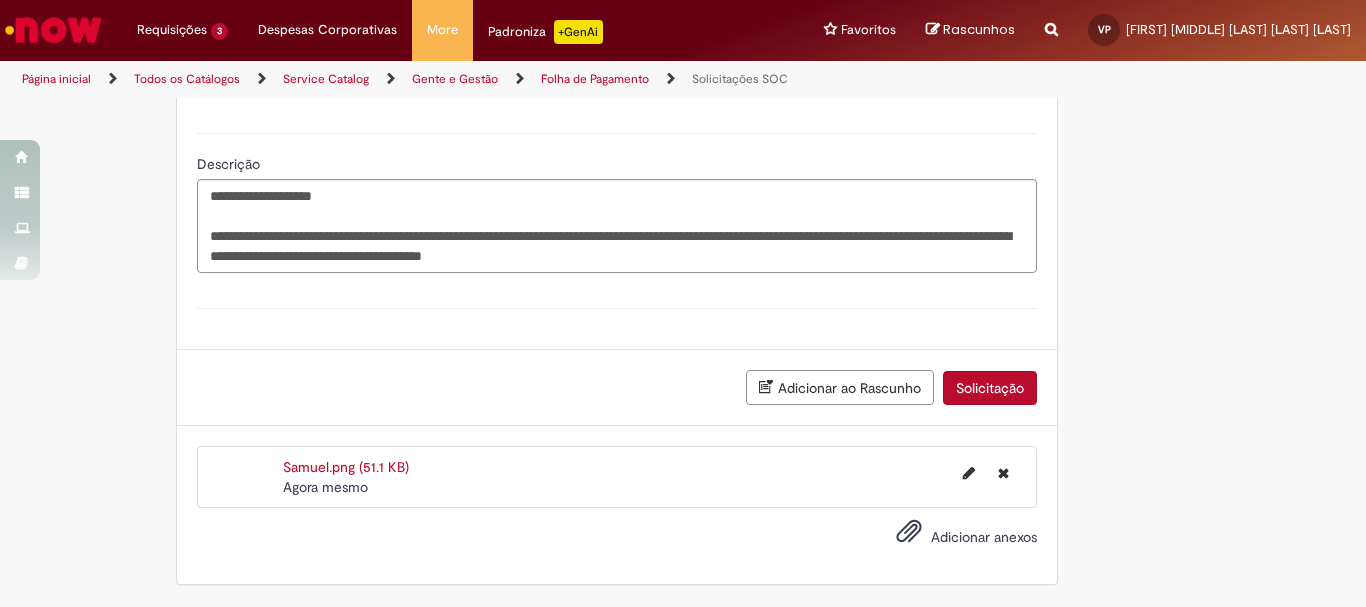 click on "Solicitação" at bounding box center [990, 388] 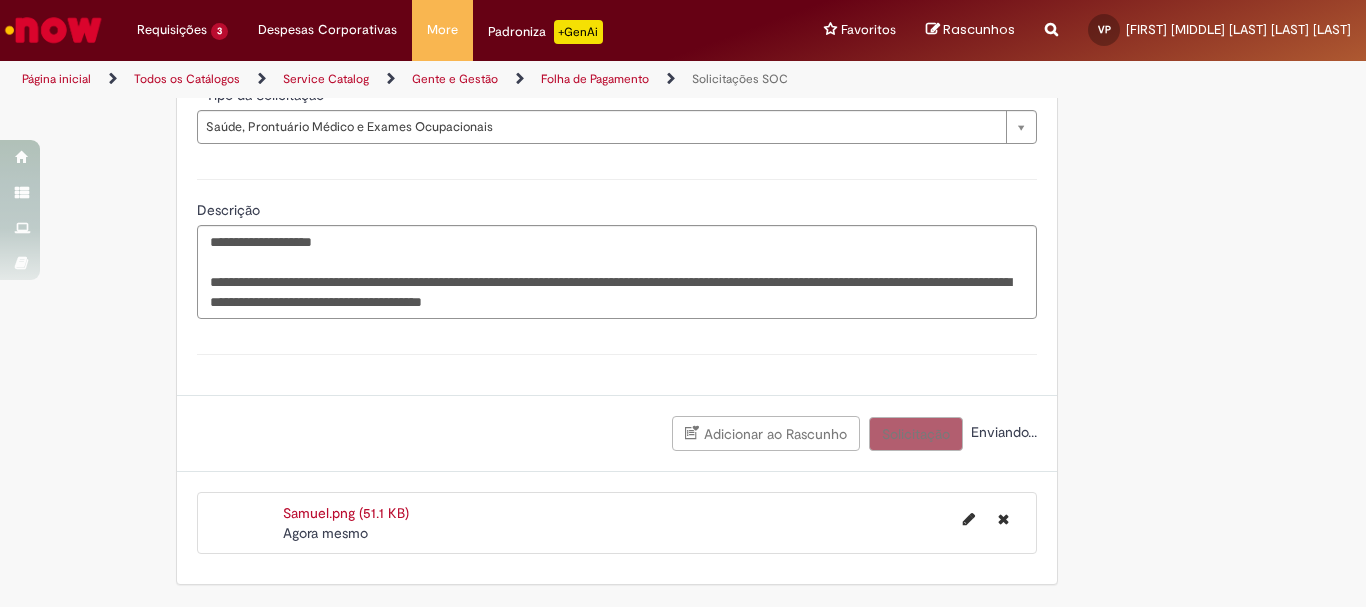 scroll, scrollTop: 747, scrollLeft: 0, axis: vertical 